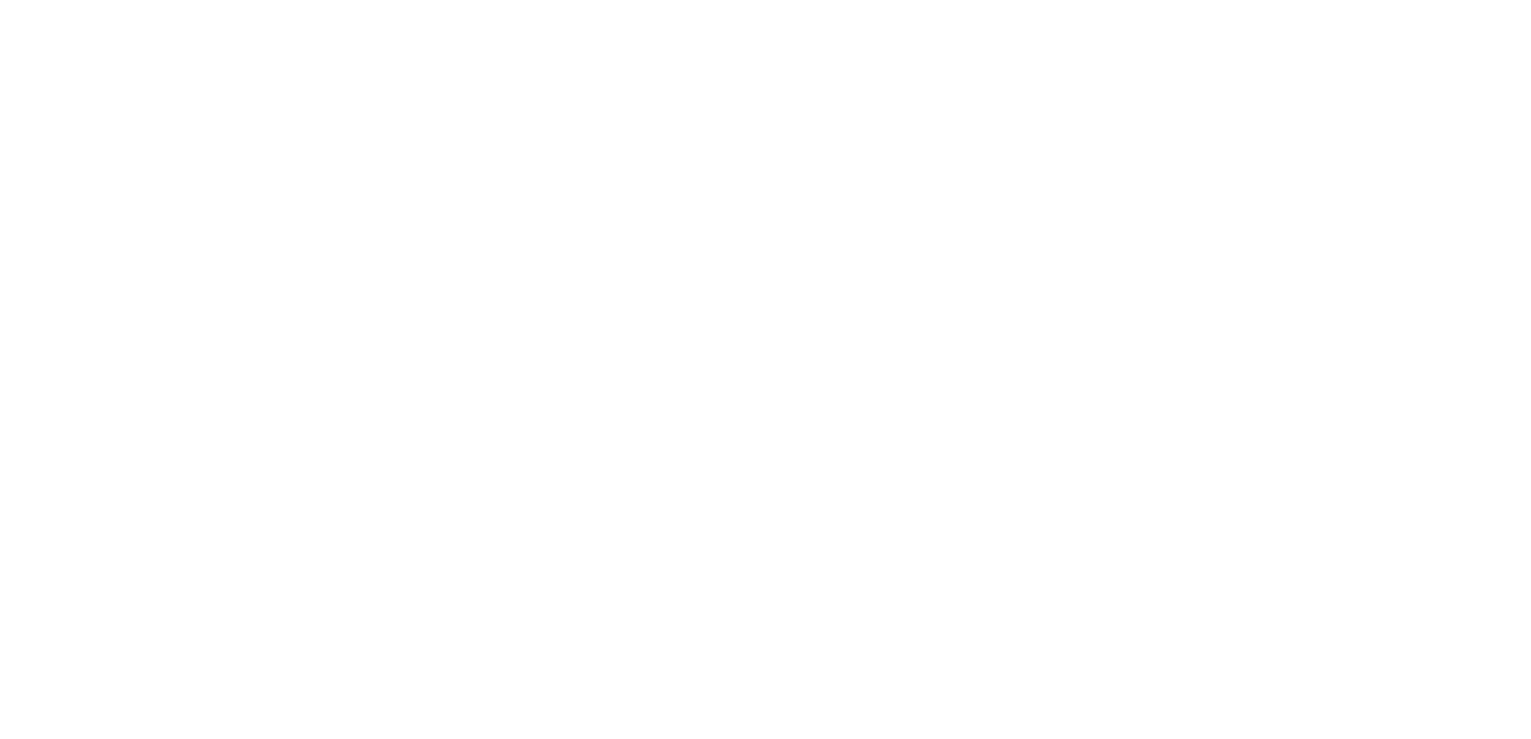 scroll, scrollTop: 0, scrollLeft: 0, axis: both 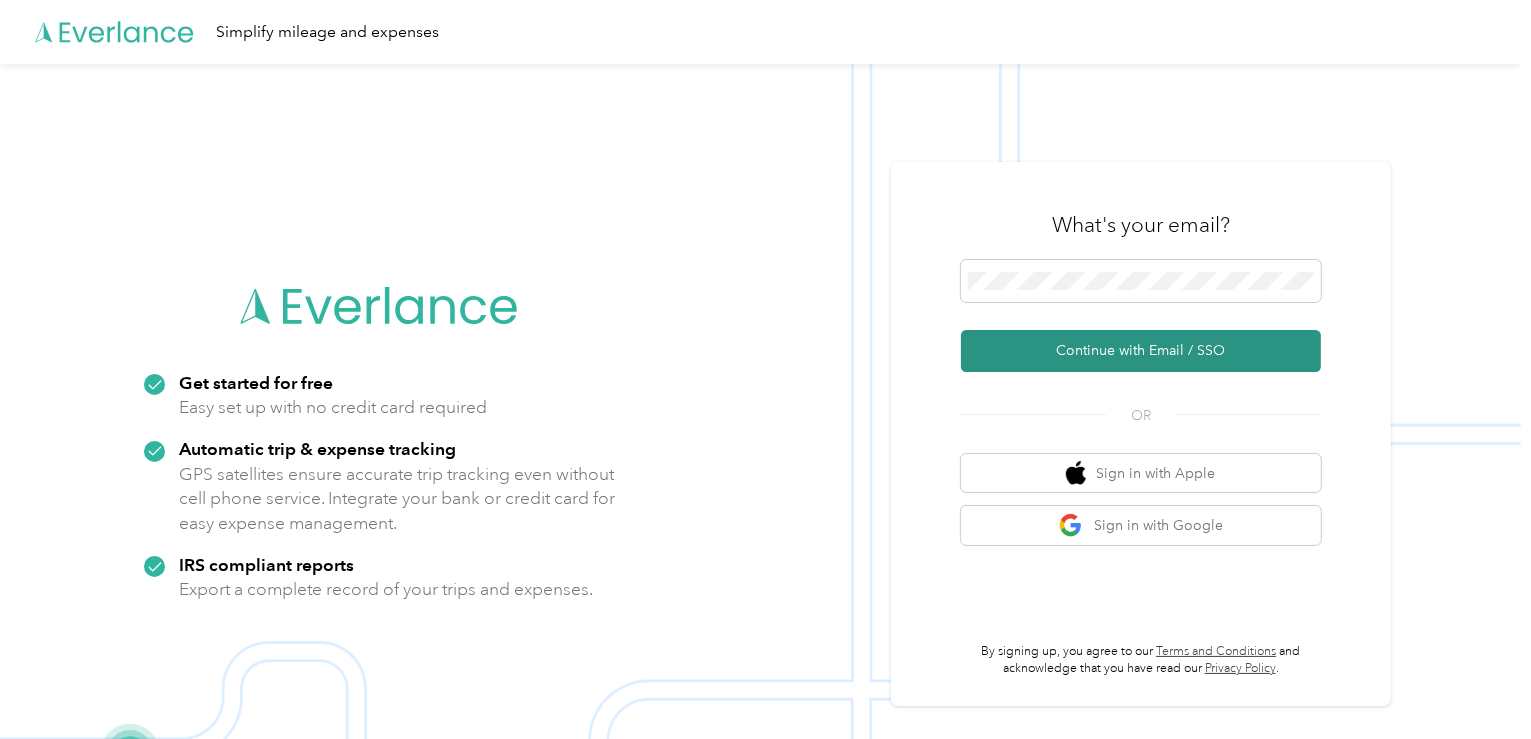 click on "Continue with Email / SSO" at bounding box center (1141, 351) 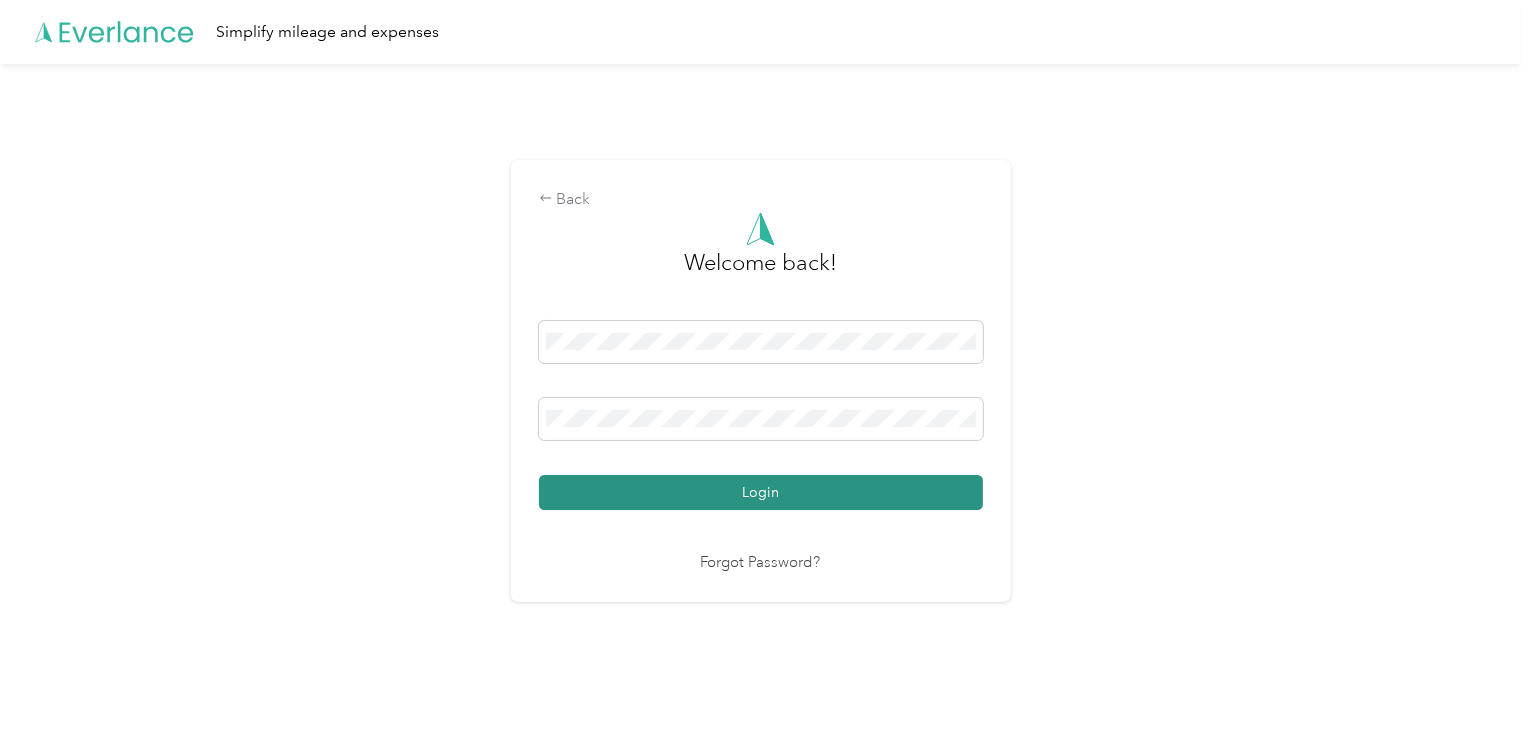 click on "Login" at bounding box center [761, 492] 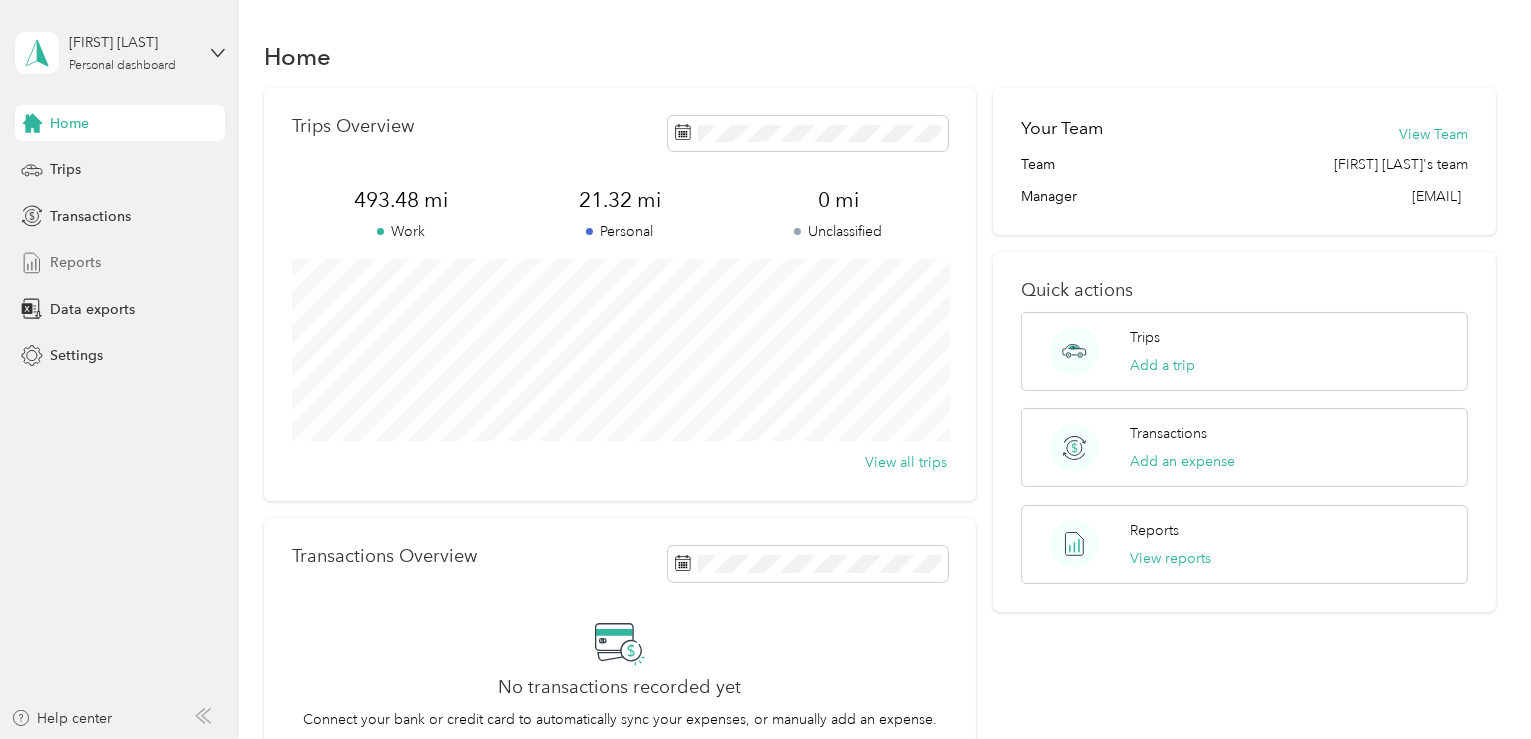 click on "Reports" at bounding box center [75, 262] 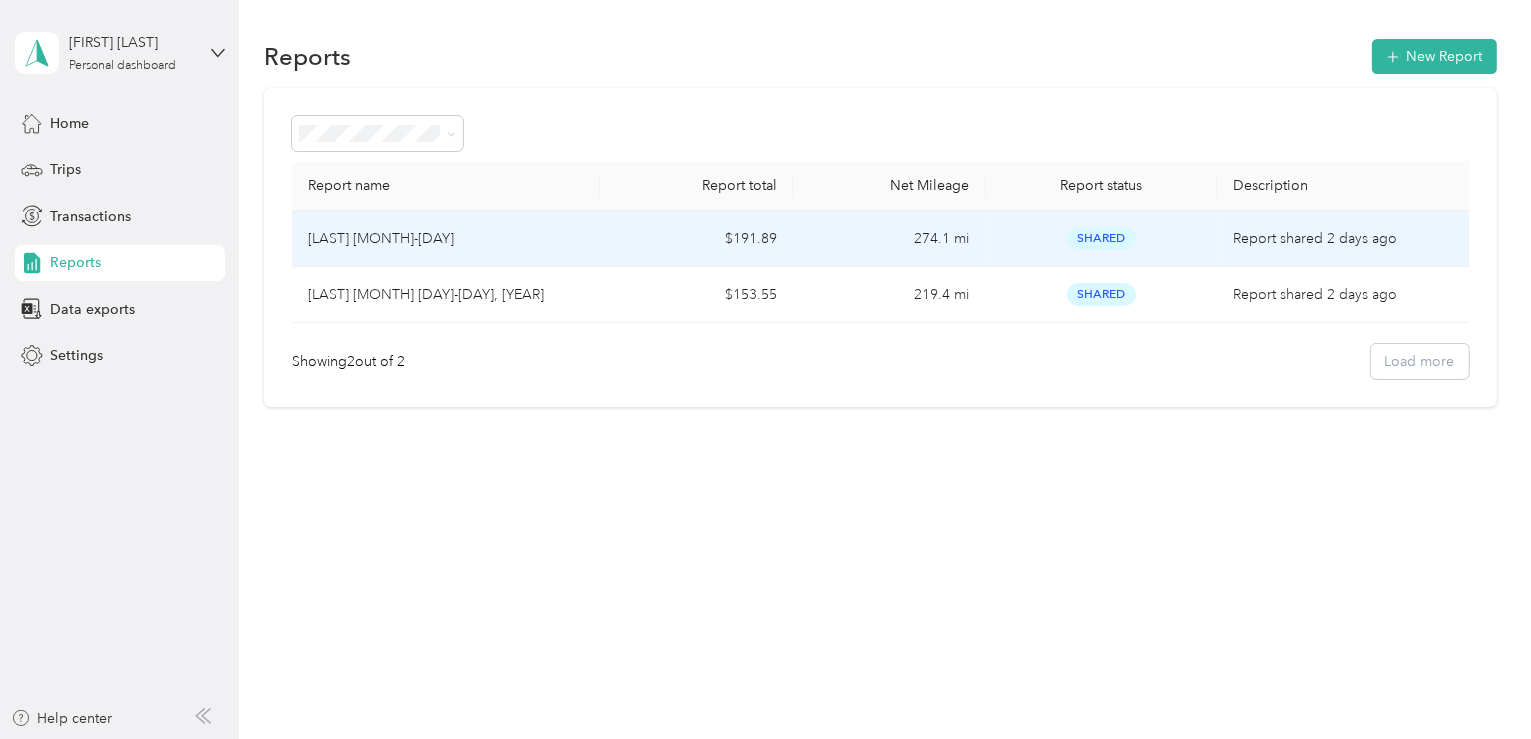 click on "[LAST] [MONTH]-[DAY]" at bounding box center [381, 239] 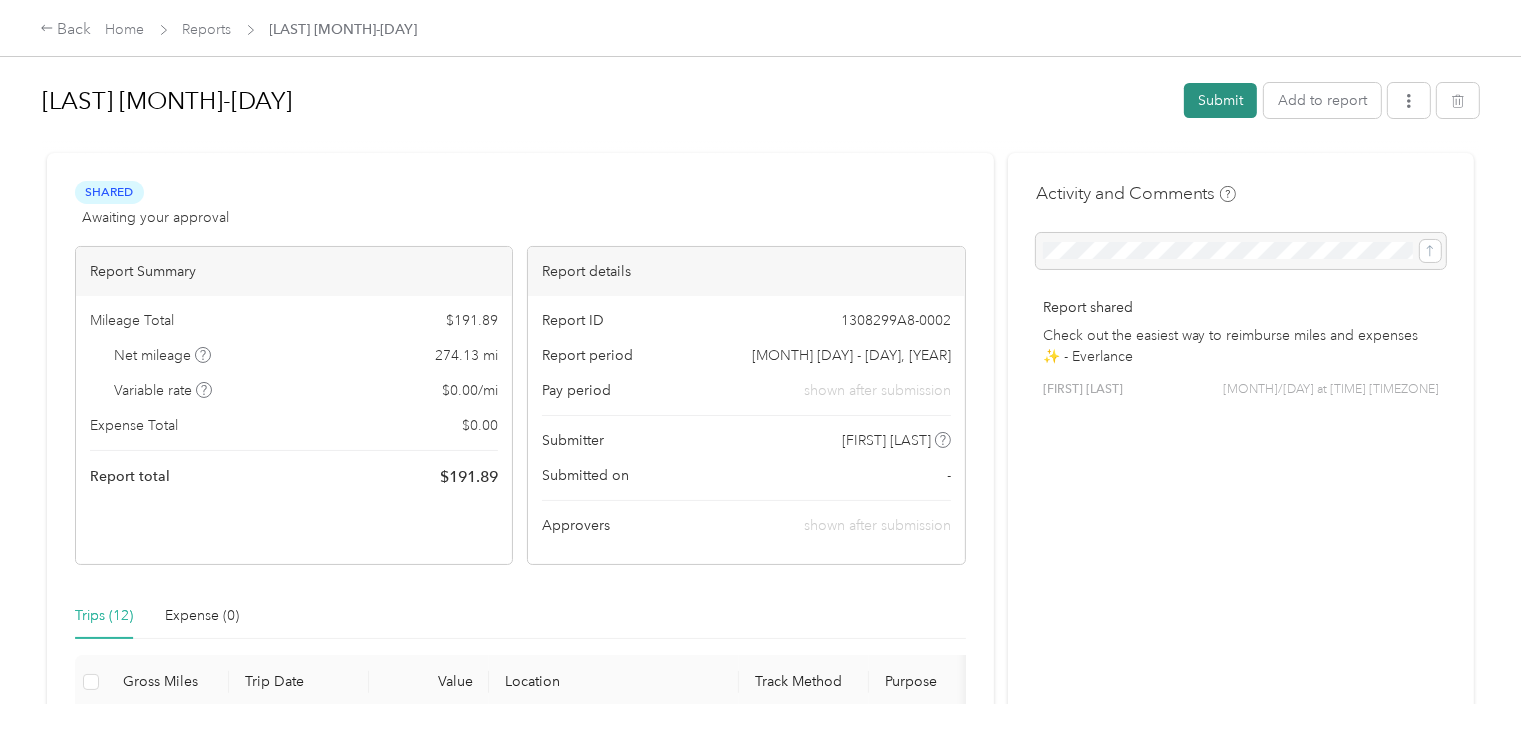 click on "Submit" at bounding box center (1220, 100) 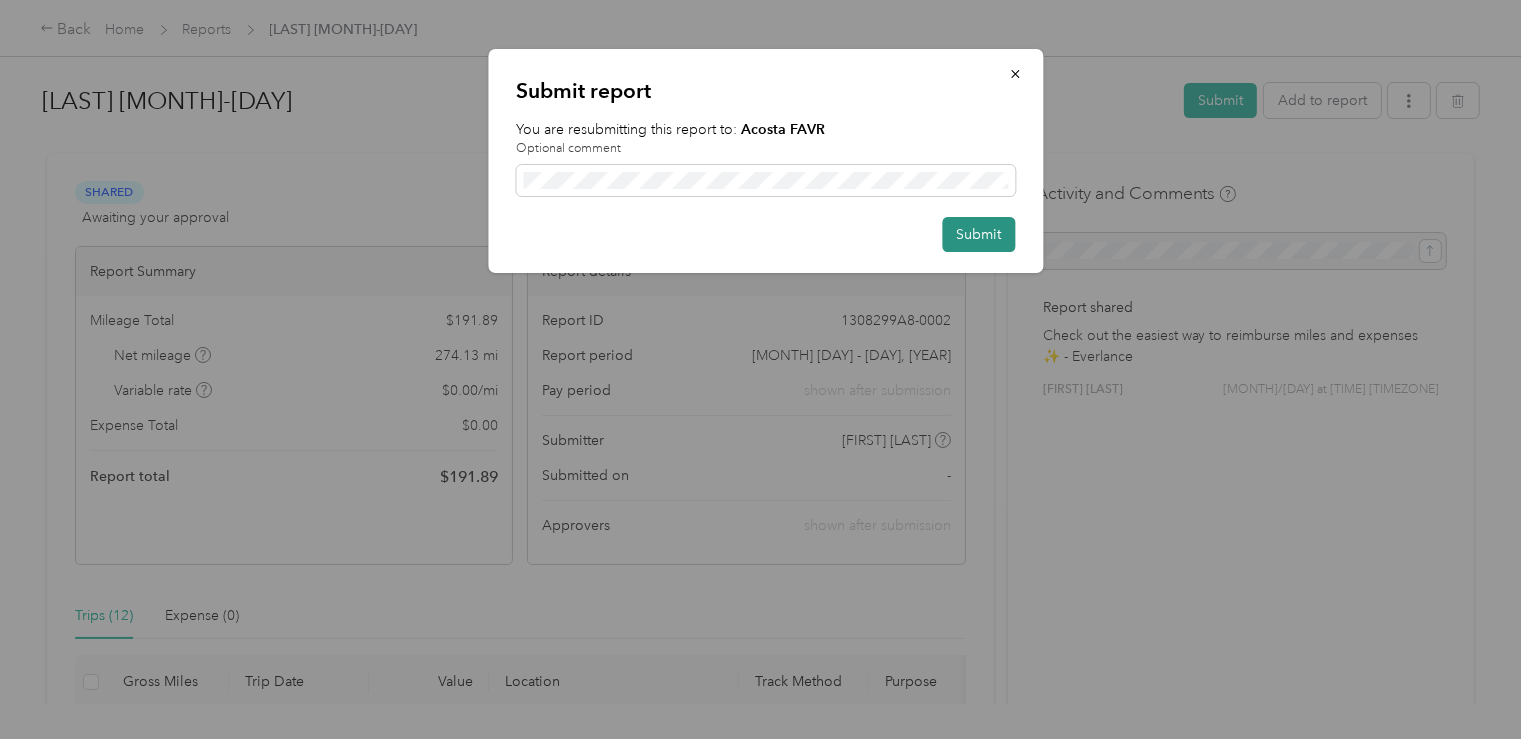 click on "Submit" at bounding box center [978, 234] 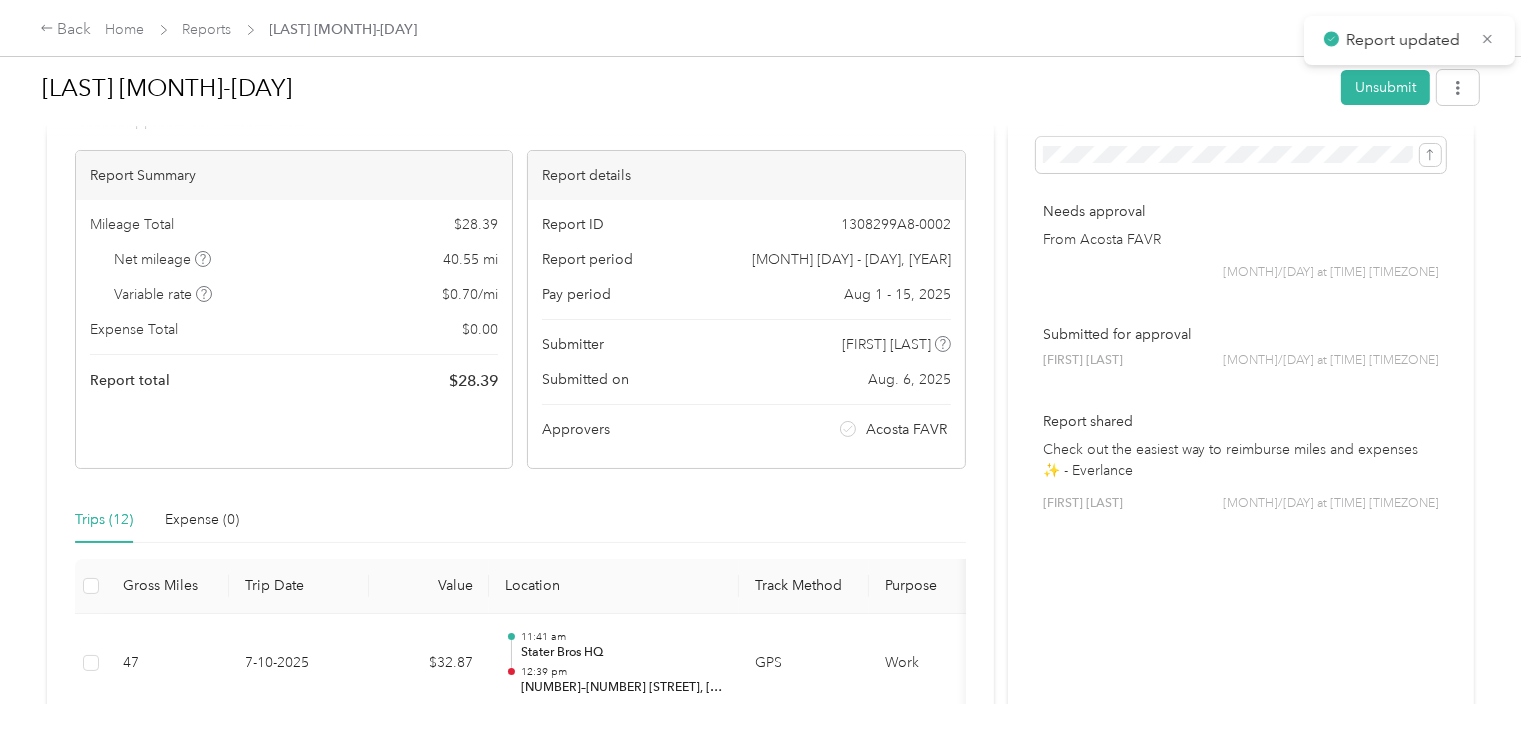 scroll, scrollTop: 200, scrollLeft: 0, axis: vertical 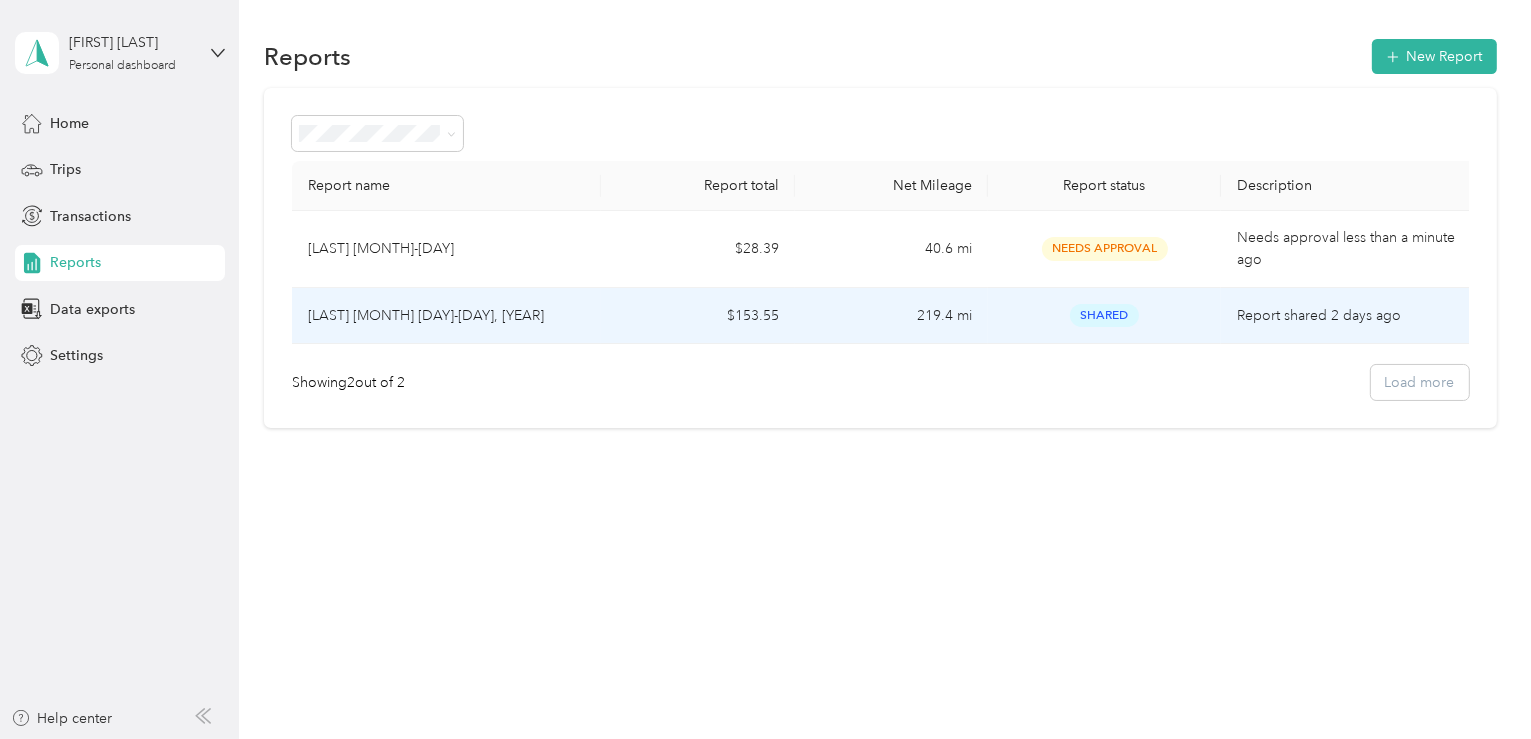 click on "Shared" at bounding box center (1104, 315) 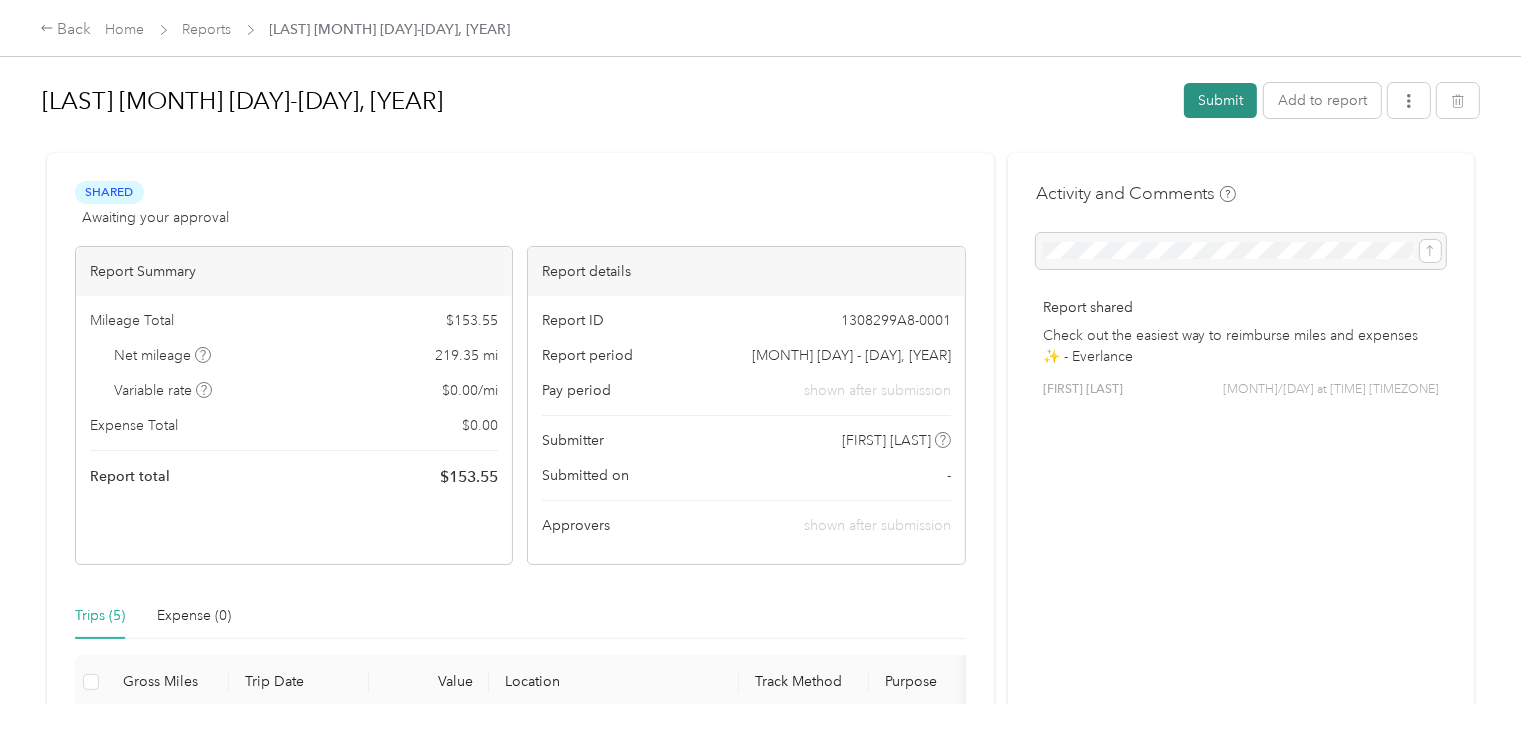 click on "Submit" at bounding box center [1220, 100] 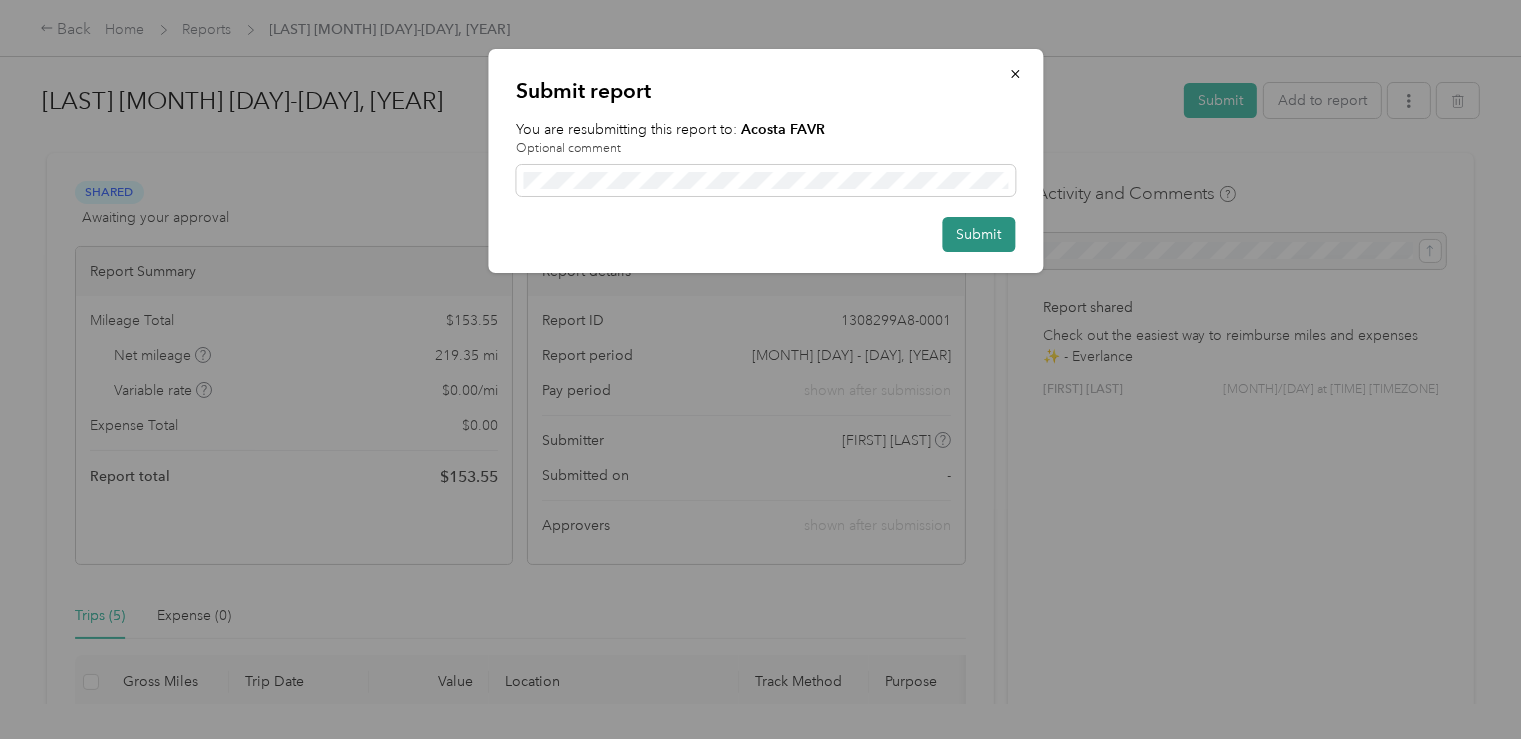 click on "Submit" at bounding box center (978, 234) 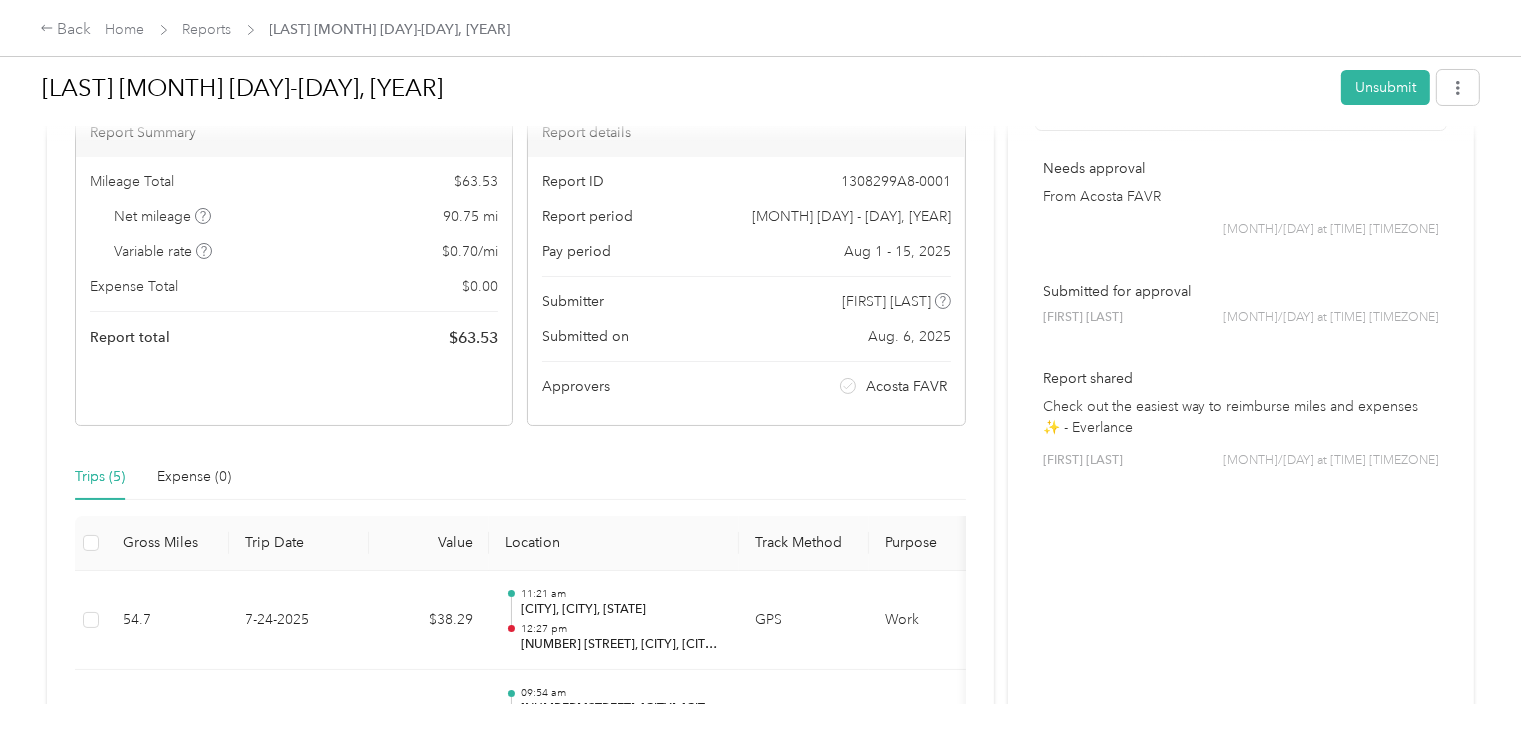 scroll, scrollTop: 0, scrollLeft: 0, axis: both 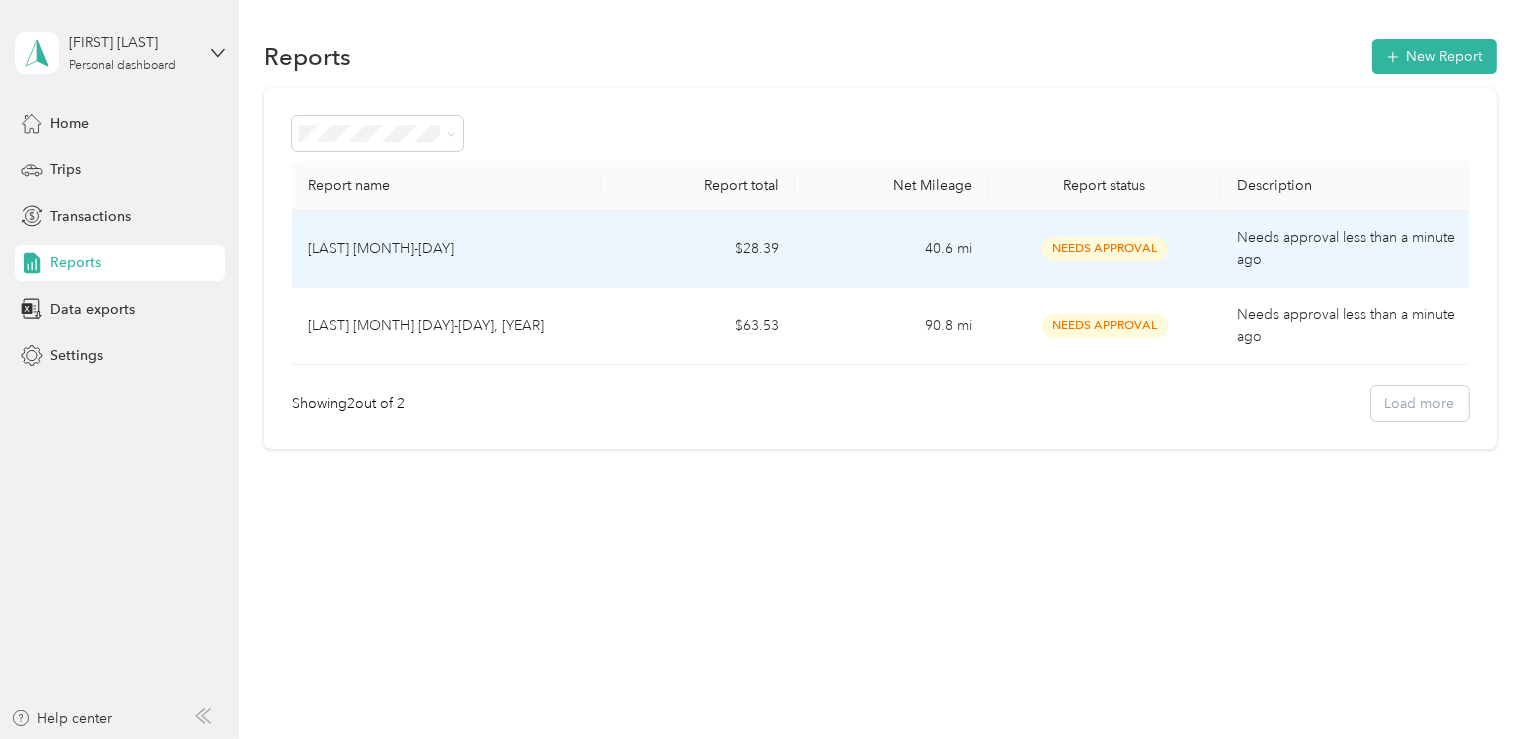 click on "40.6 mi" at bounding box center [892, 249] 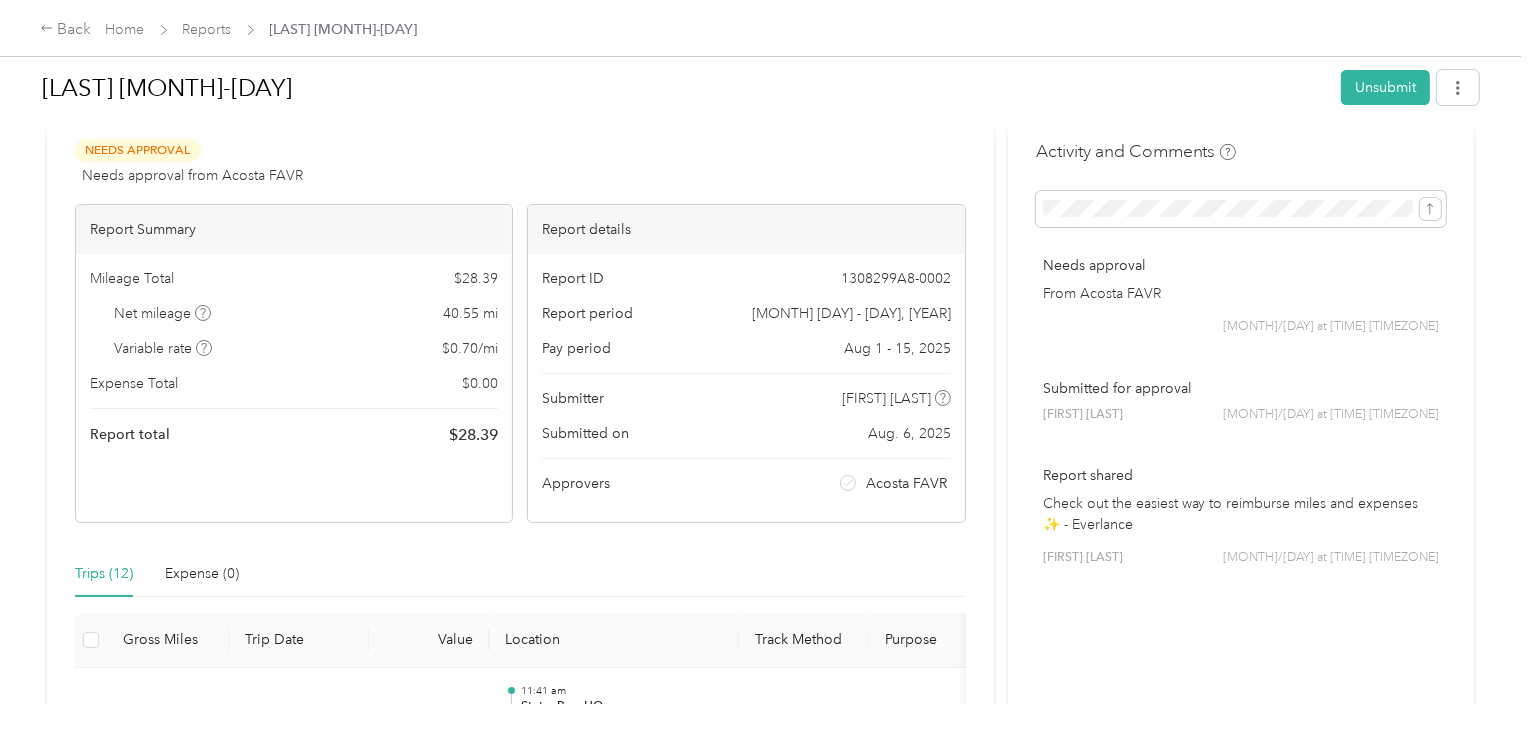 scroll, scrollTop: 0, scrollLeft: 0, axis: both 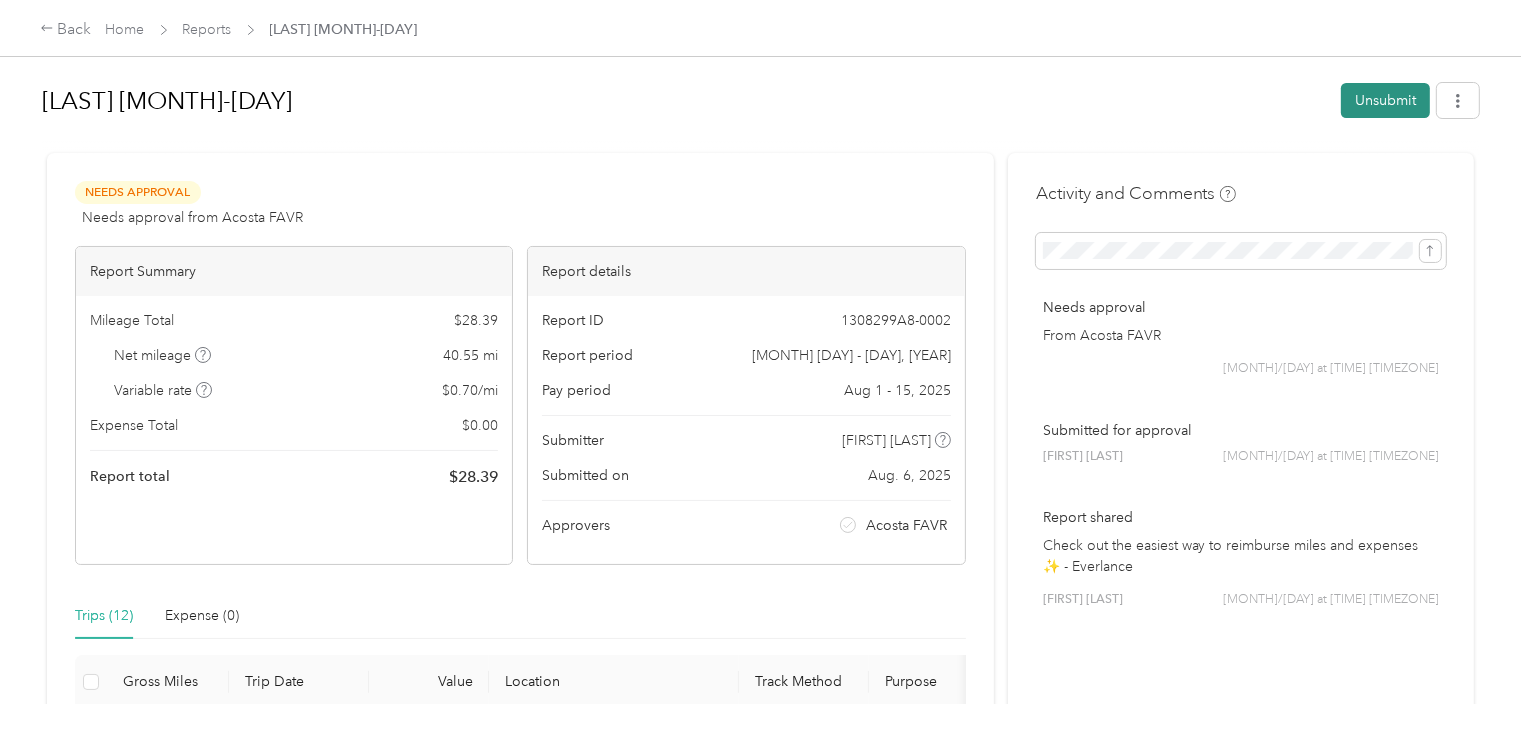 click on "Unsubmit" at bounding box center [1385, 100] 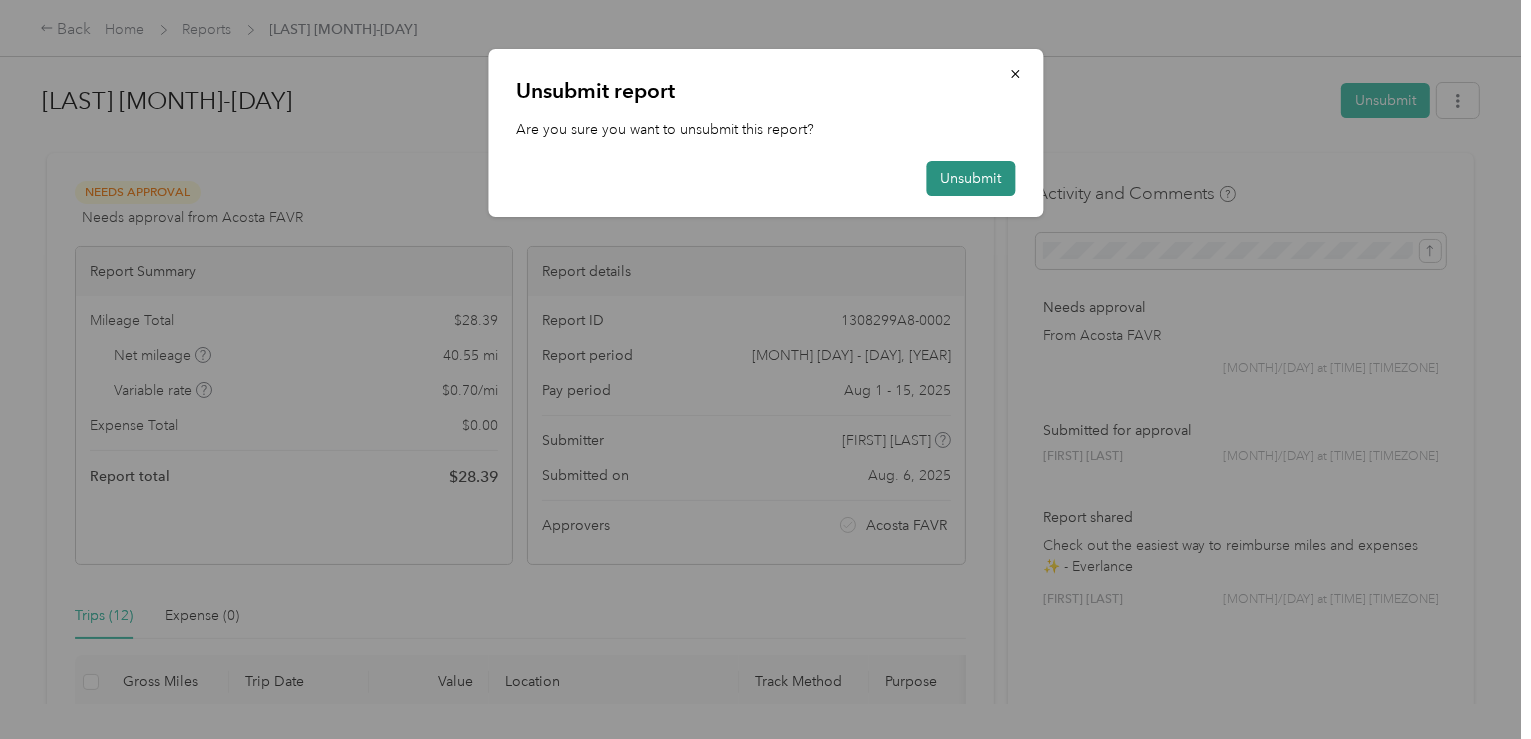 click on "Unsubmit" at bounding box center [970, 178] 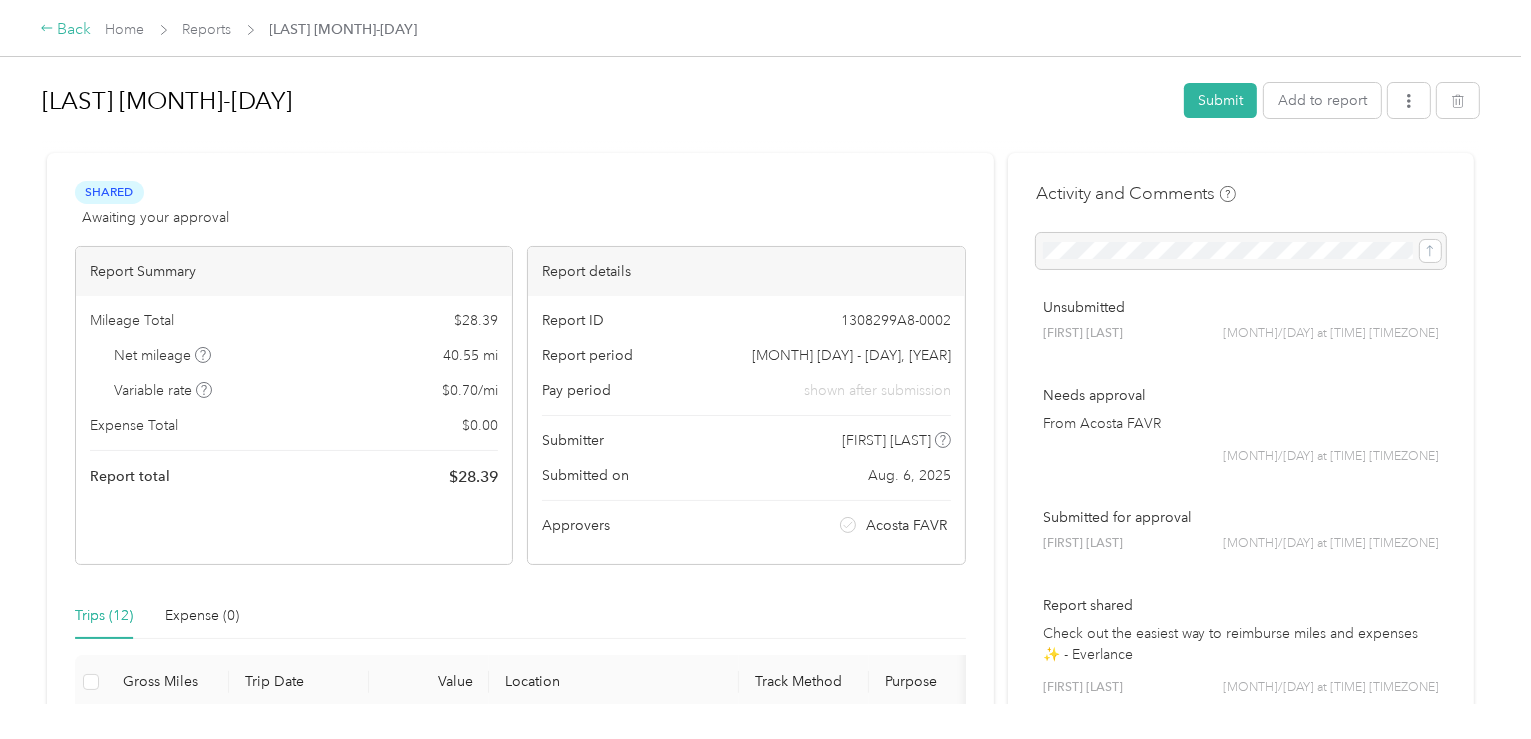 drag, startPoint x: 72, startPoint y: 19, endPoint x: 80, endPoint y: 41, distance: 23.409399 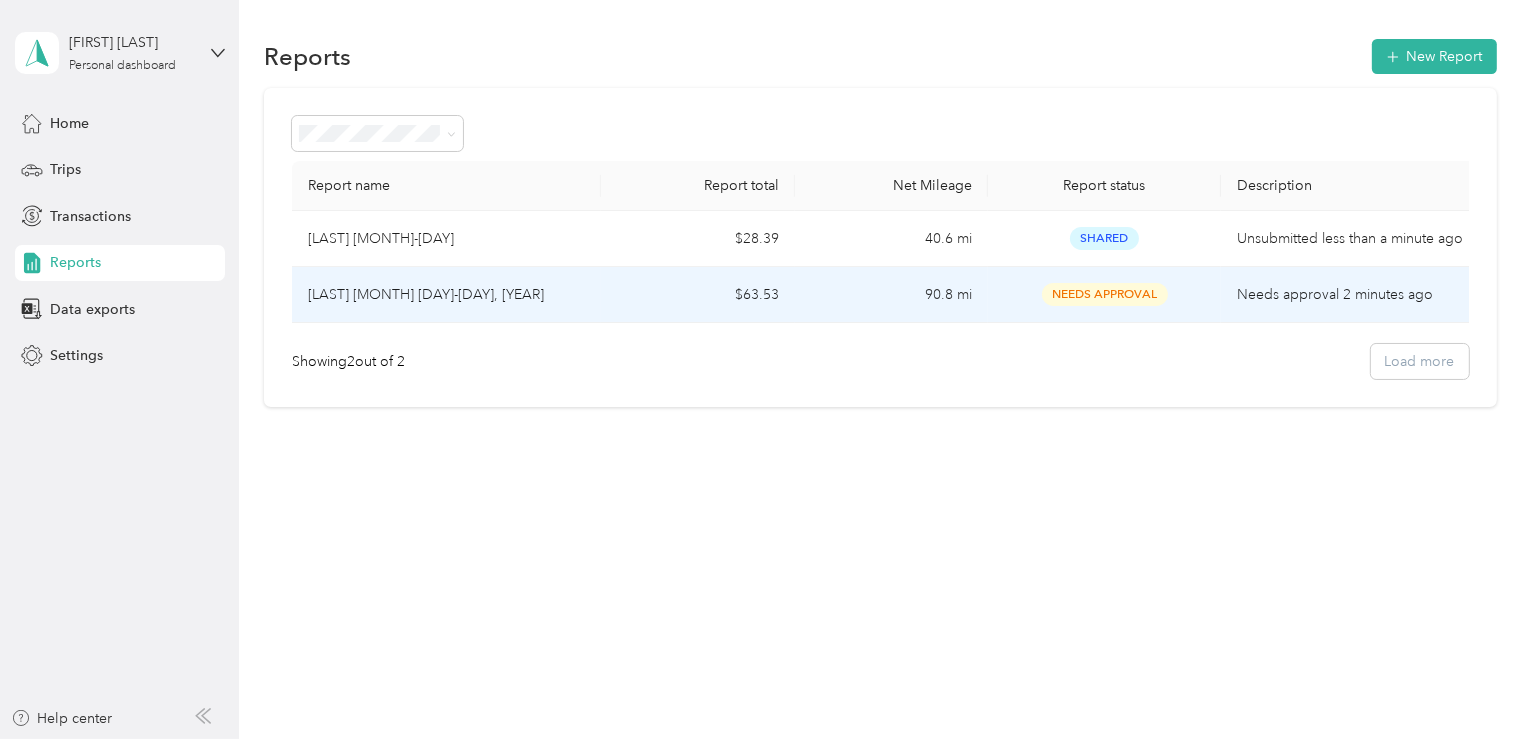 click on "Needs Approval" at bounding box center [1105, 294] 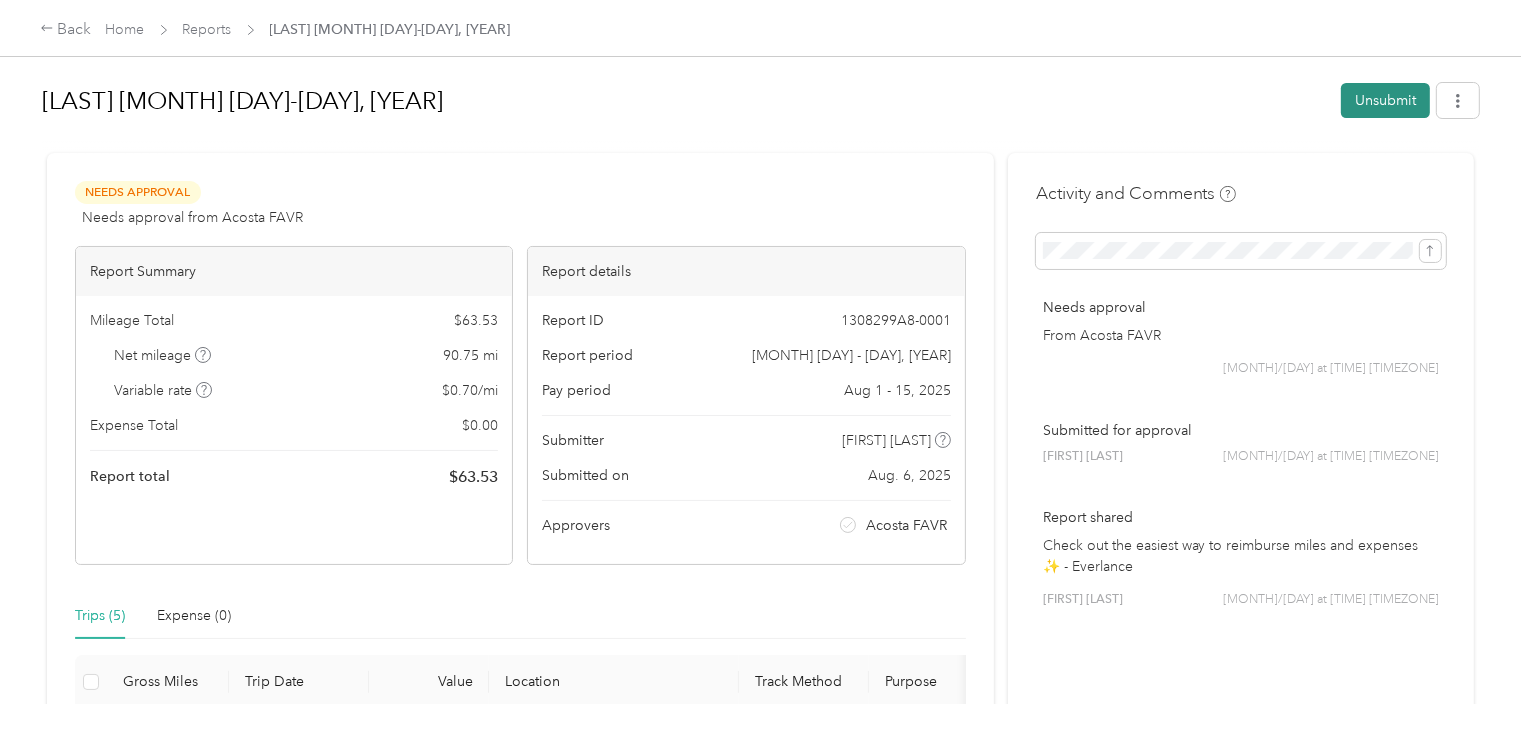 click on "Unsubmit" at bounding box center [1385, 100] 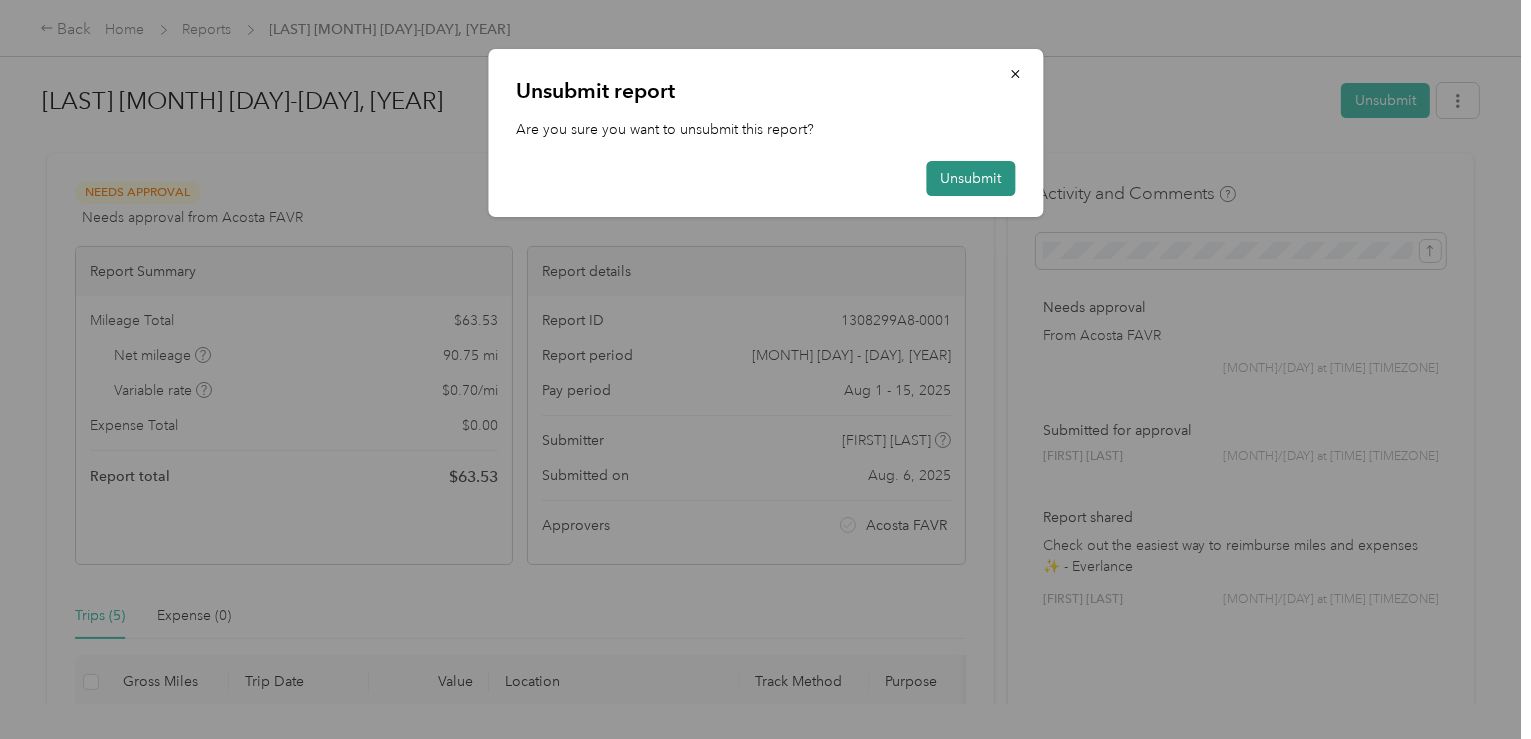 click on "Unsubmit" at bounding box center [970, 178] 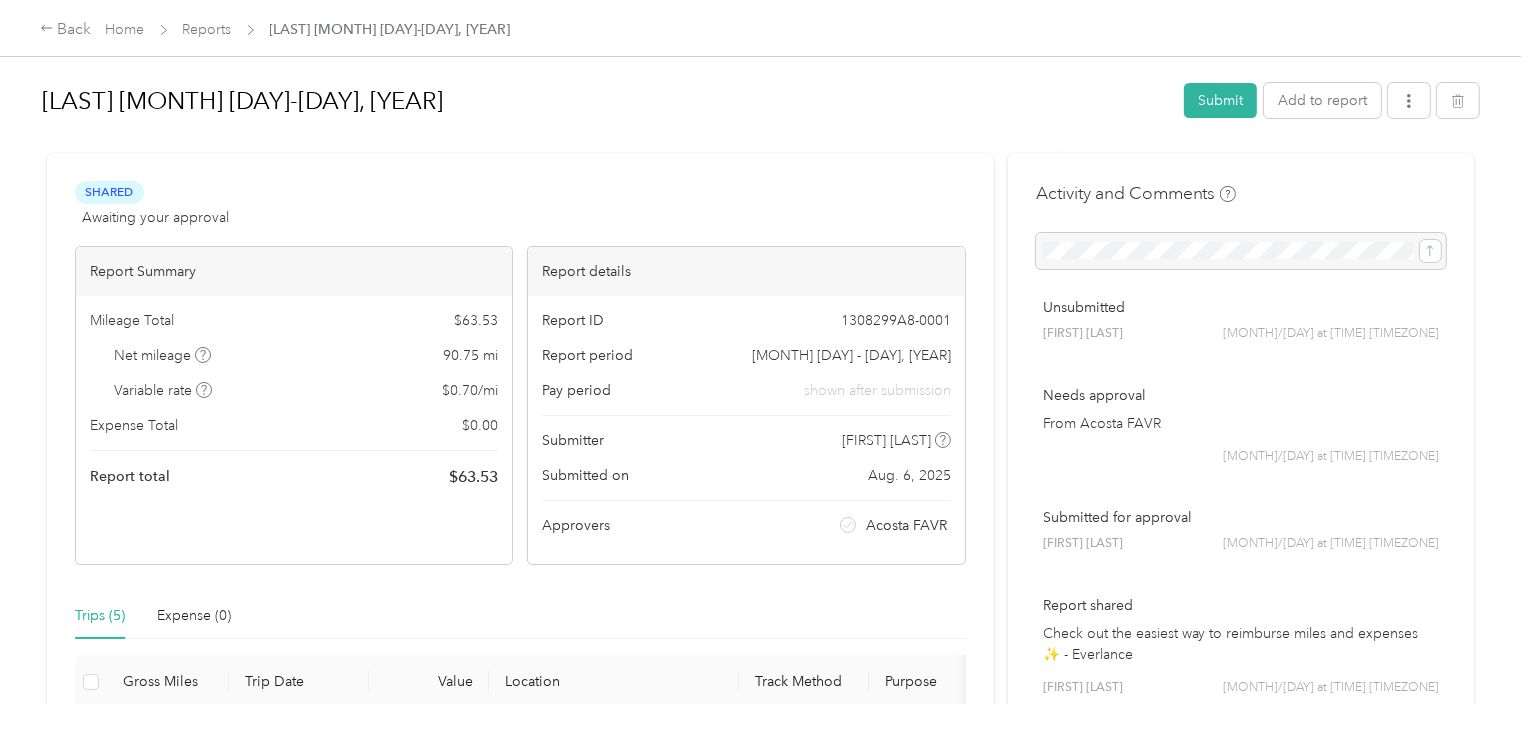 click on "Trips (5) Expense (0)" at bounding box center [520, 616] 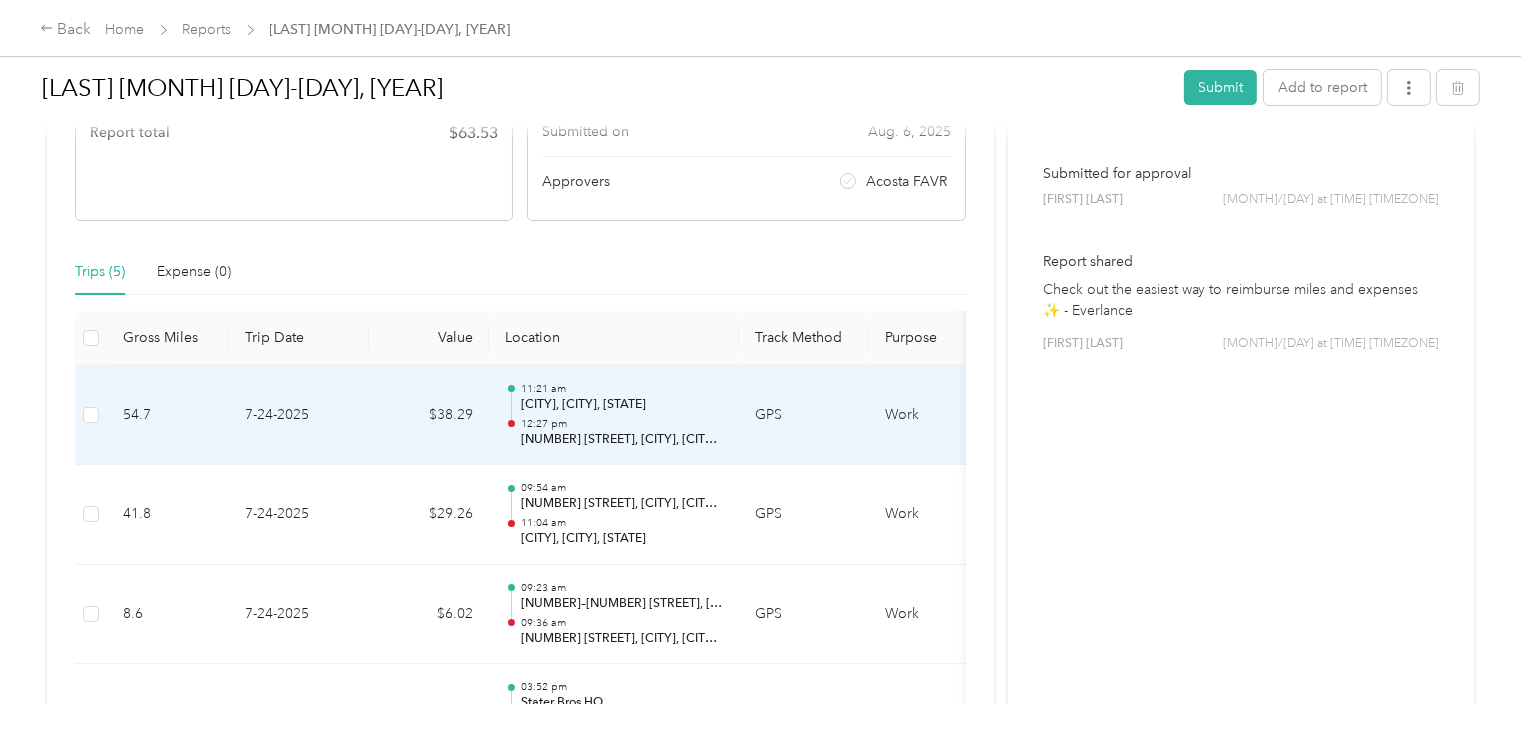scroll, scrollTop: 544, scrollLeft: 0, axis: vertical 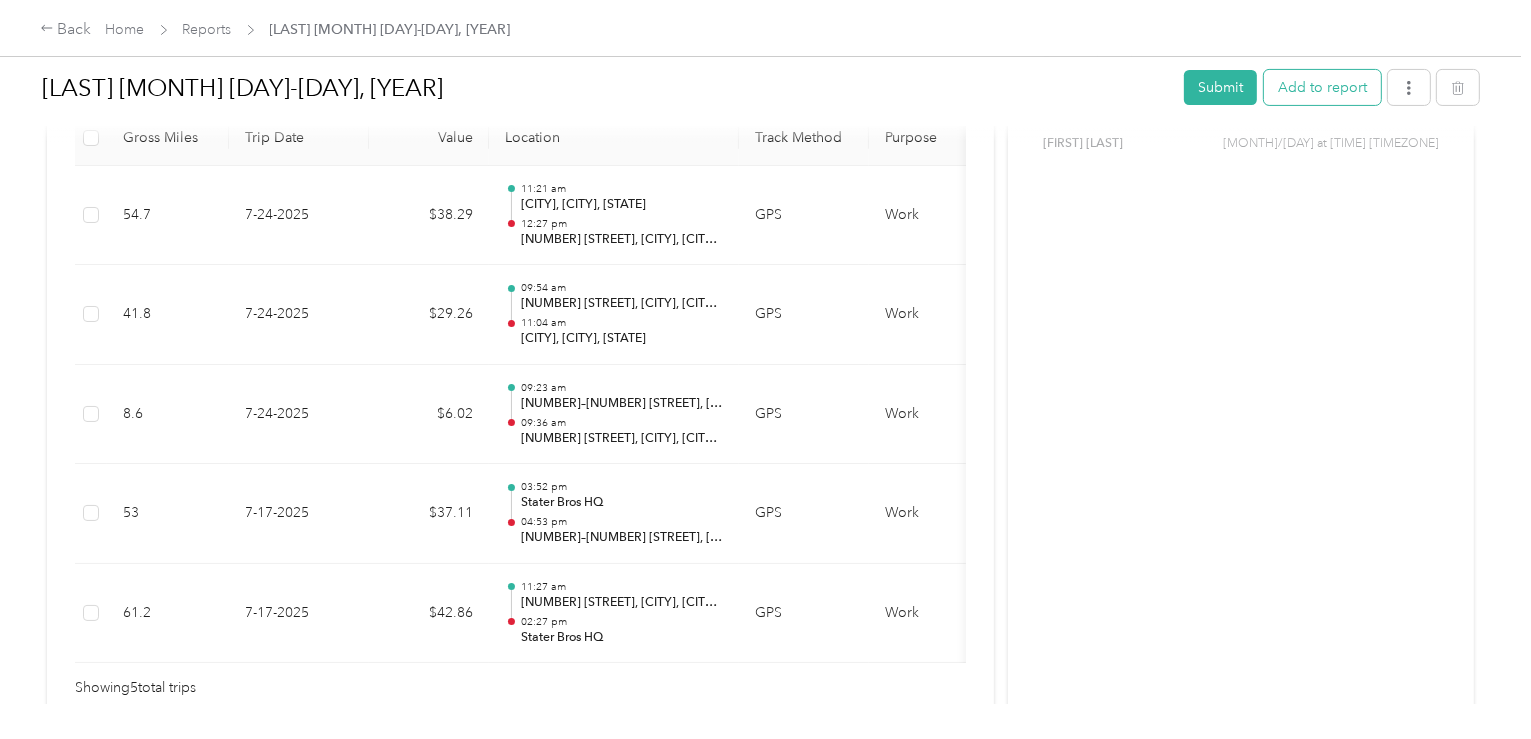 click on "Add to report" at bounding box center [1322, 87] 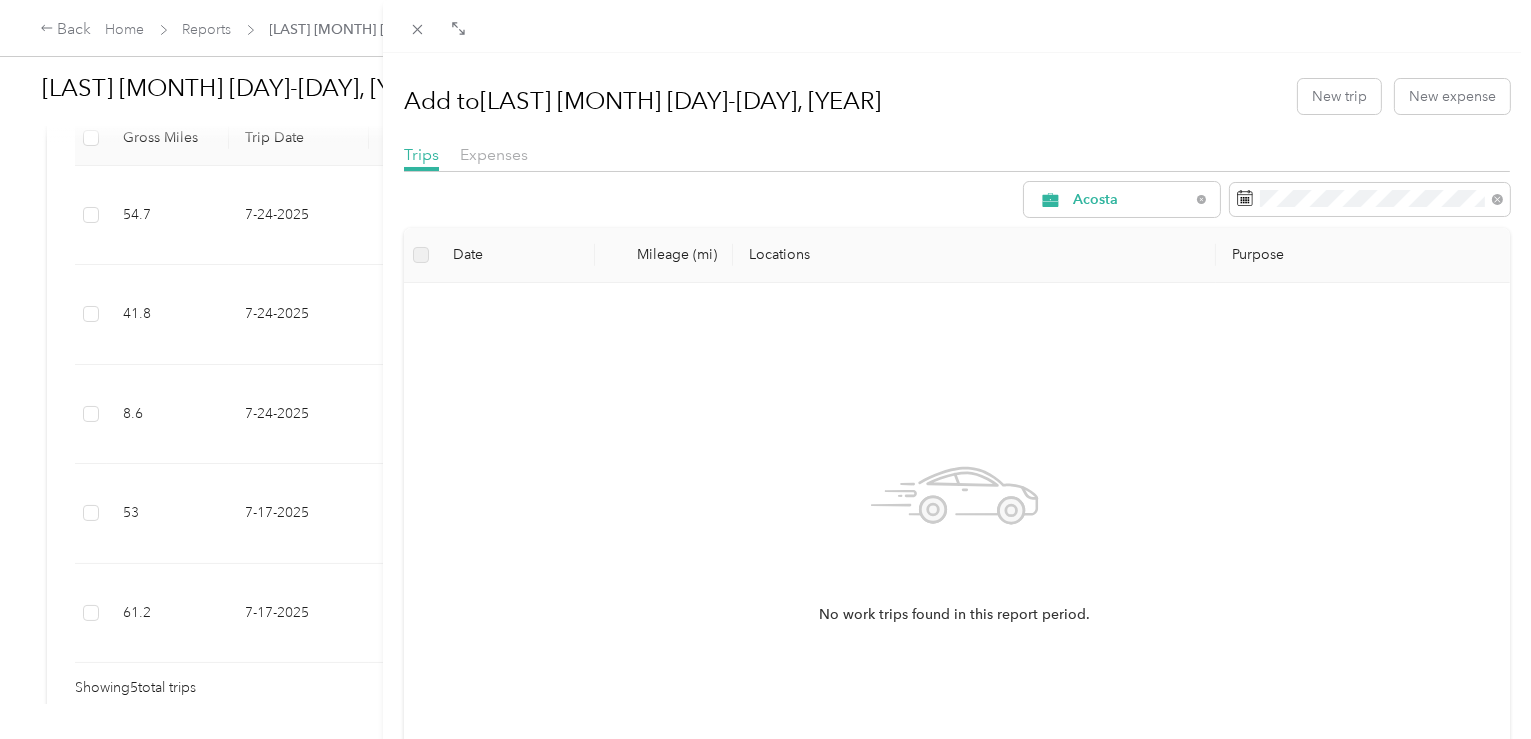 click on "Add to [LAST] [MONTH] [DAY]-[DAY], [YEAR] New trip New expense Trips Expenses Acosta Date Mileage (mi) Locations Purpose           No work trips found in this report period." at bounding box center [765, 369] 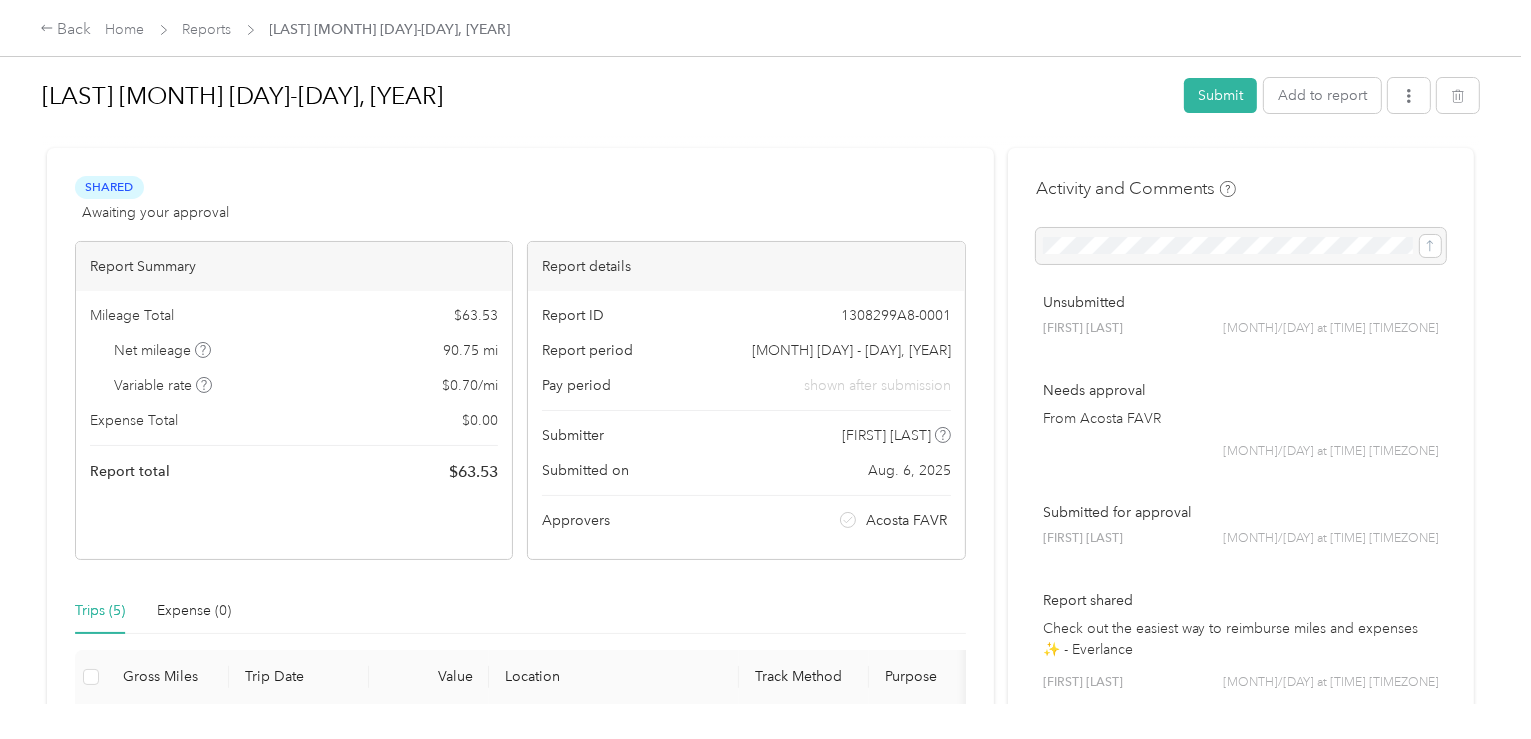 scroll, scrollTop: 0, scrollLeft: 0, axis: both 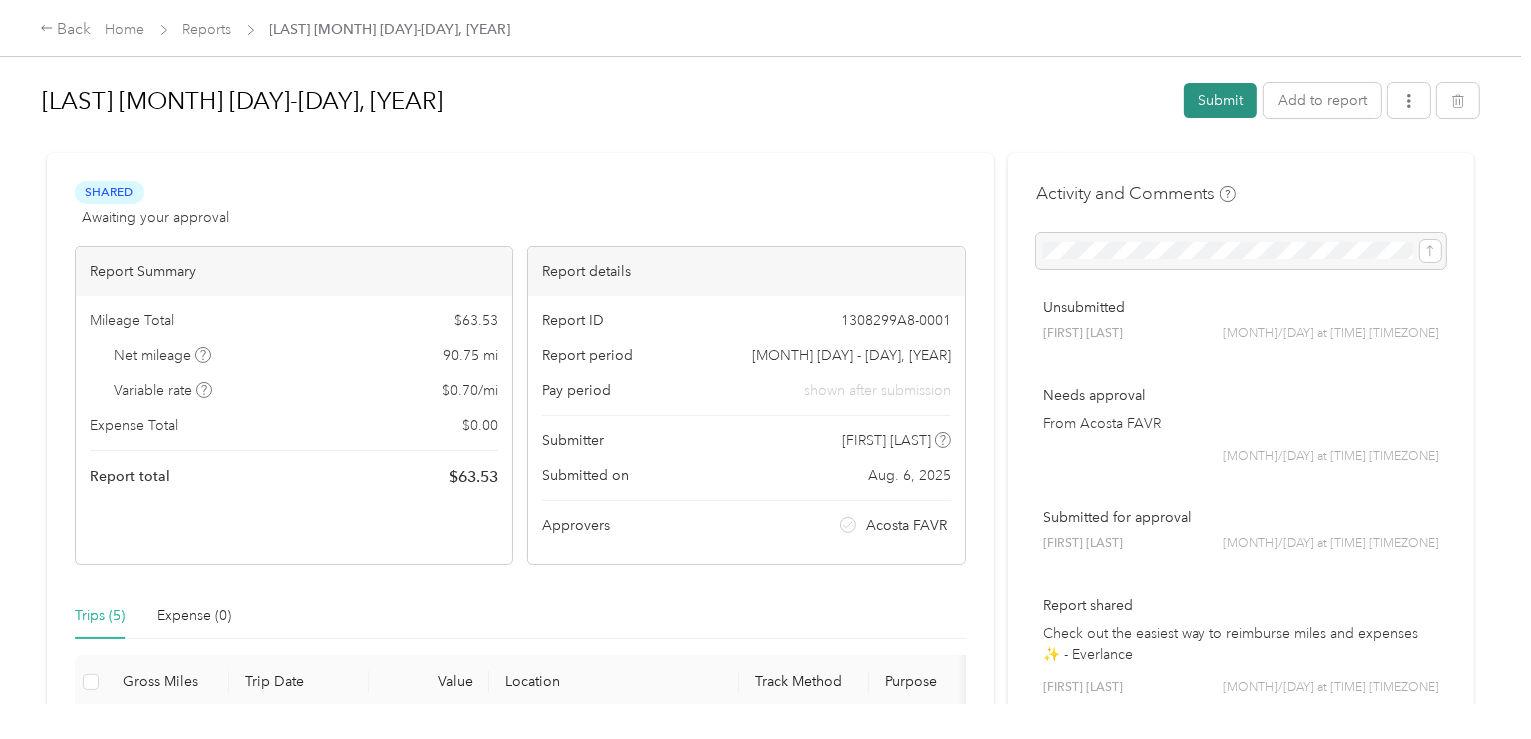 click on "Submit" at bounding box center (1220, 100) 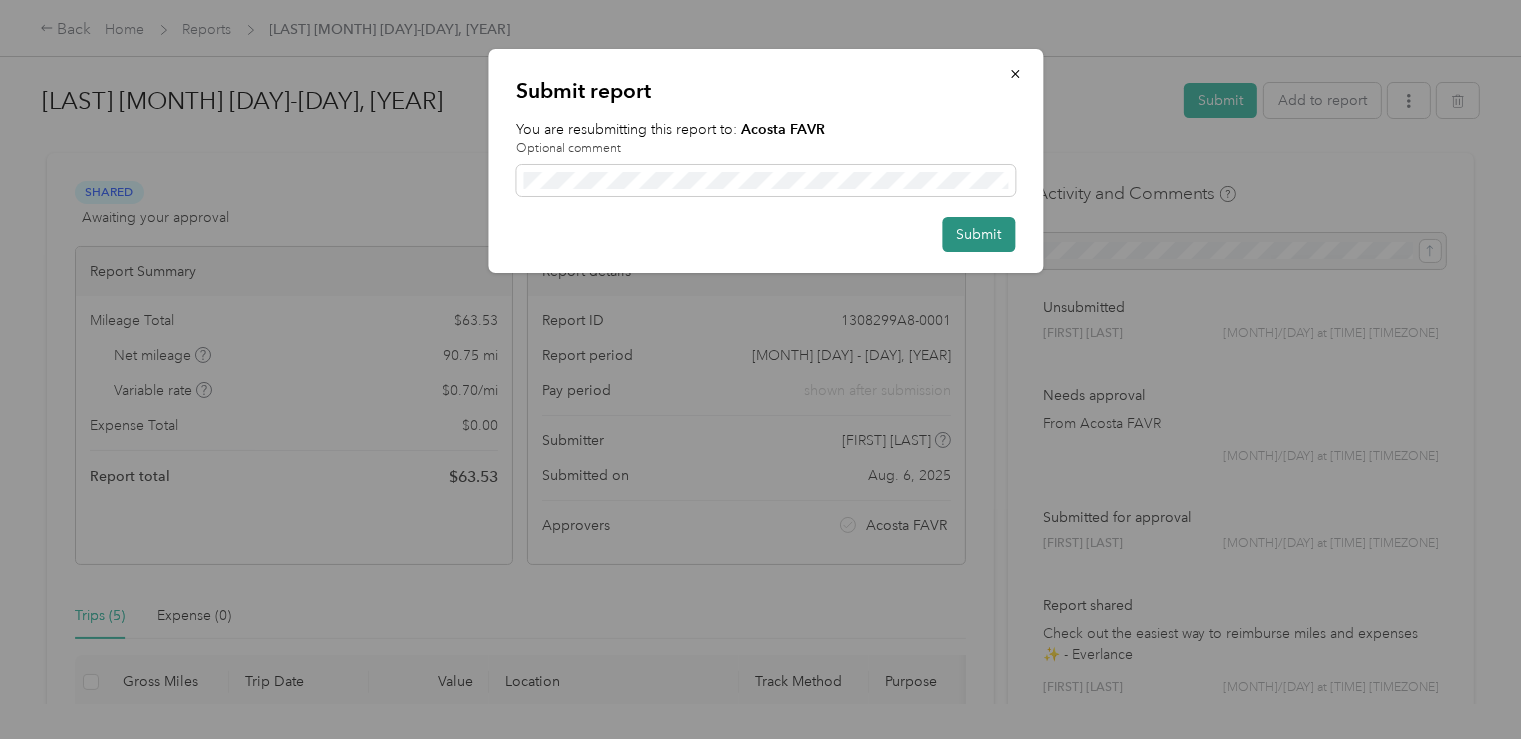 click on "Submit" at bounding box center (978, 234) 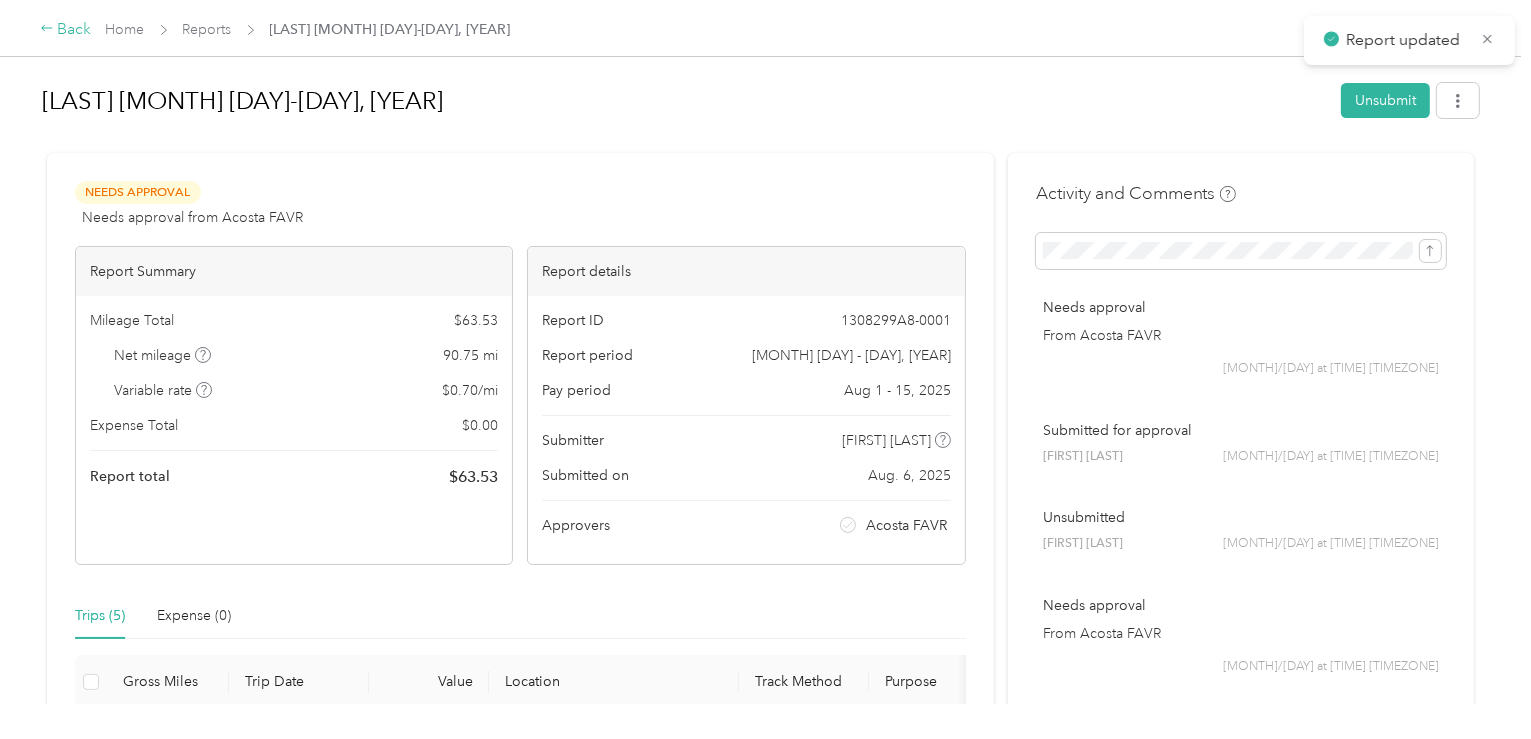 click 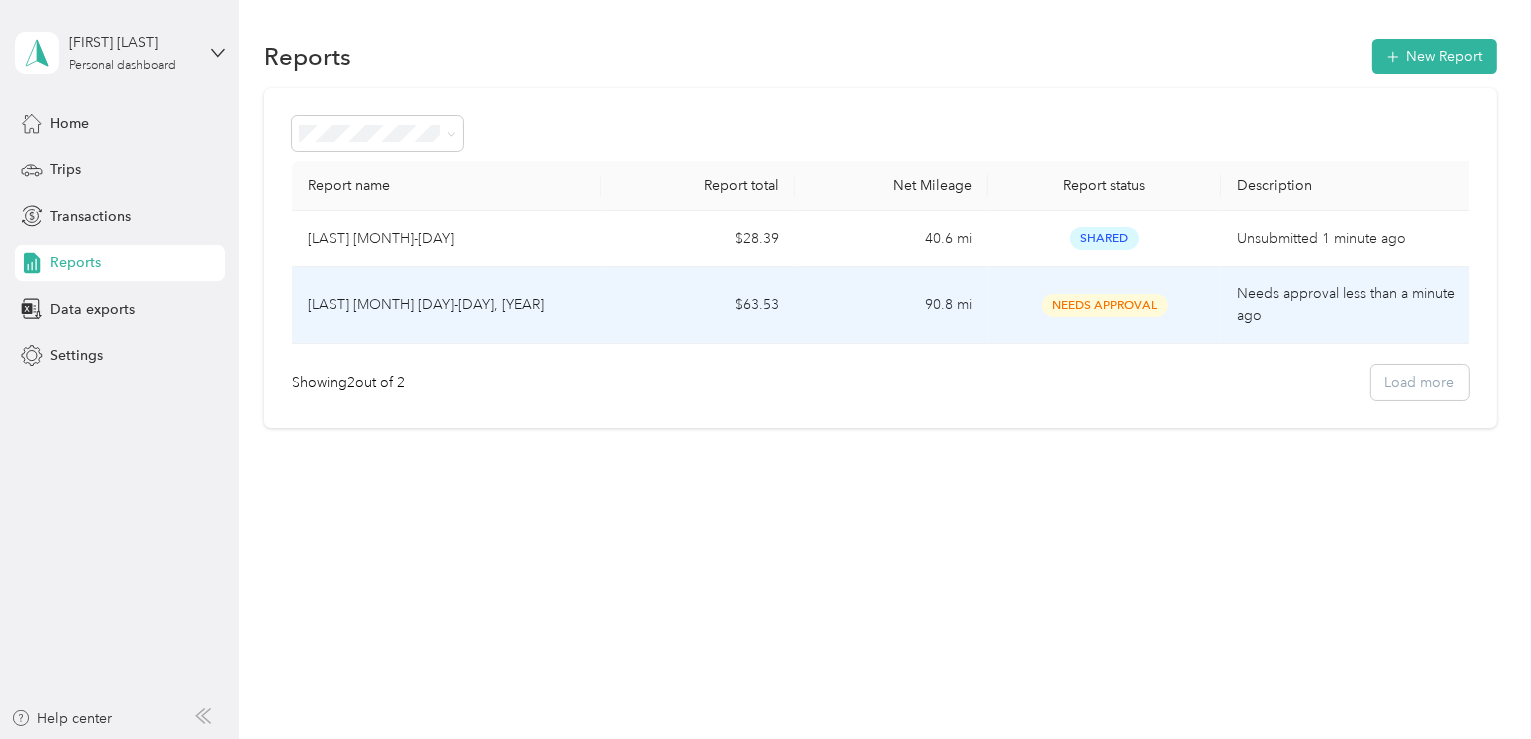 click on "$63.53" at bounding box center (698, 305) 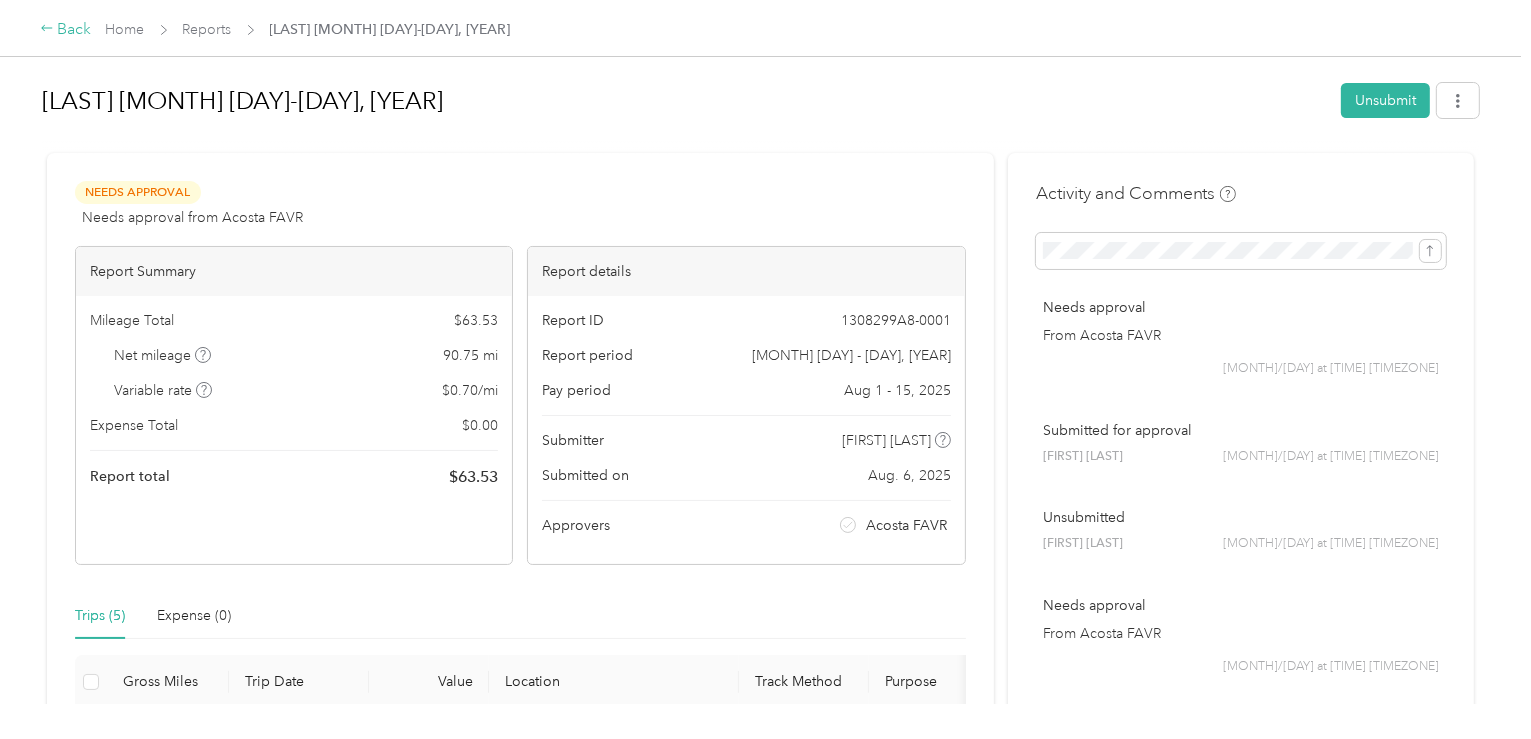 click 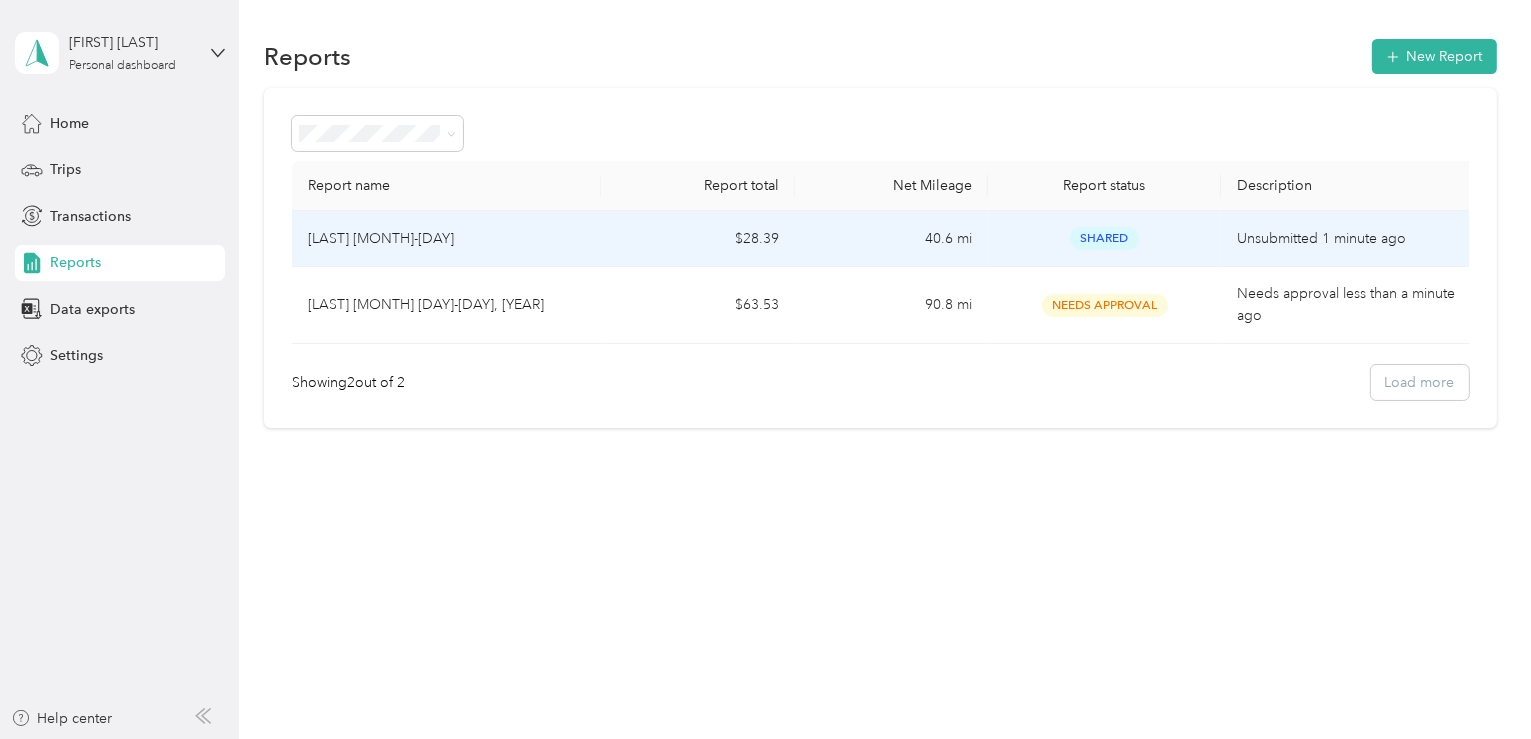 click on "40.6 mi" at bounding box center (892, 239) 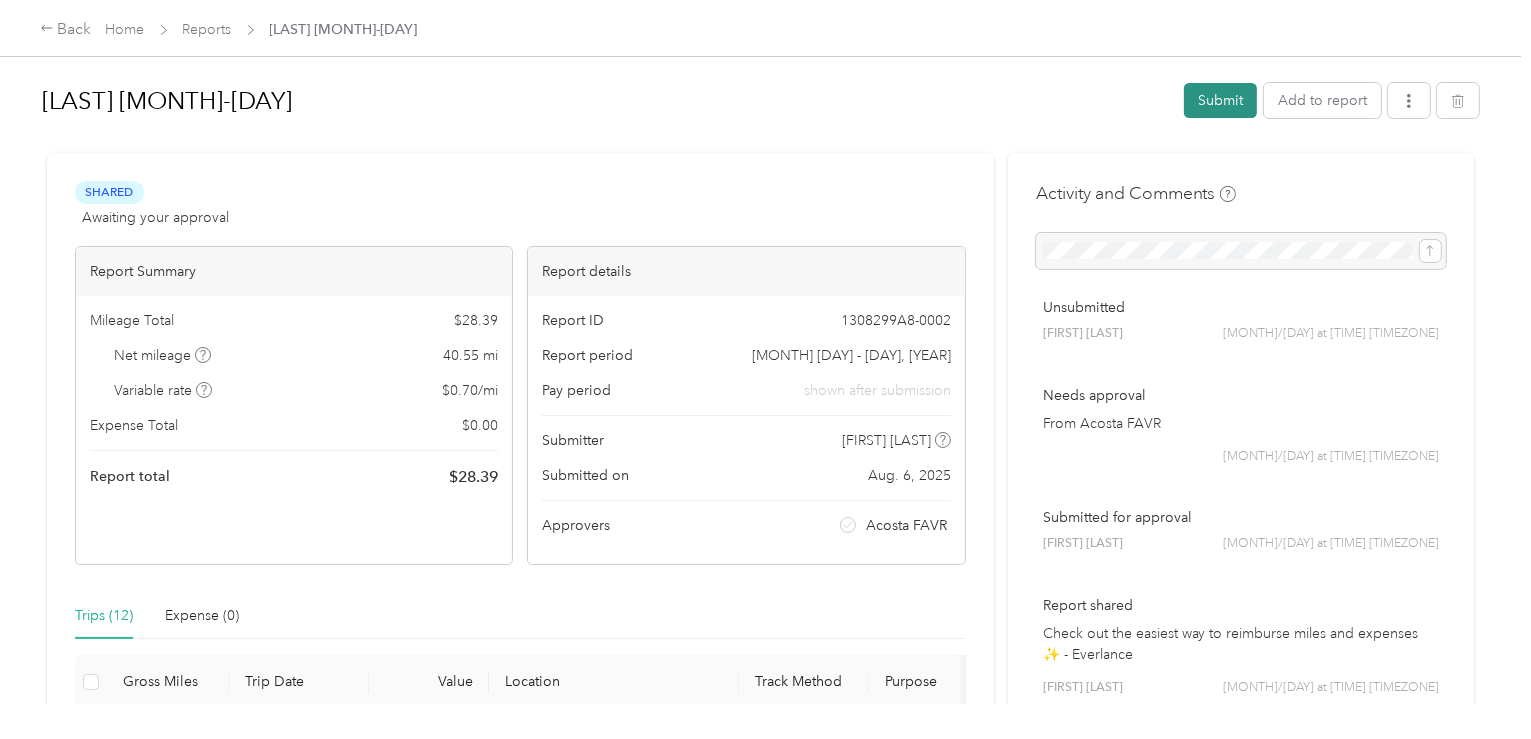 click on "Submit" at bounding box center [1220, 100] 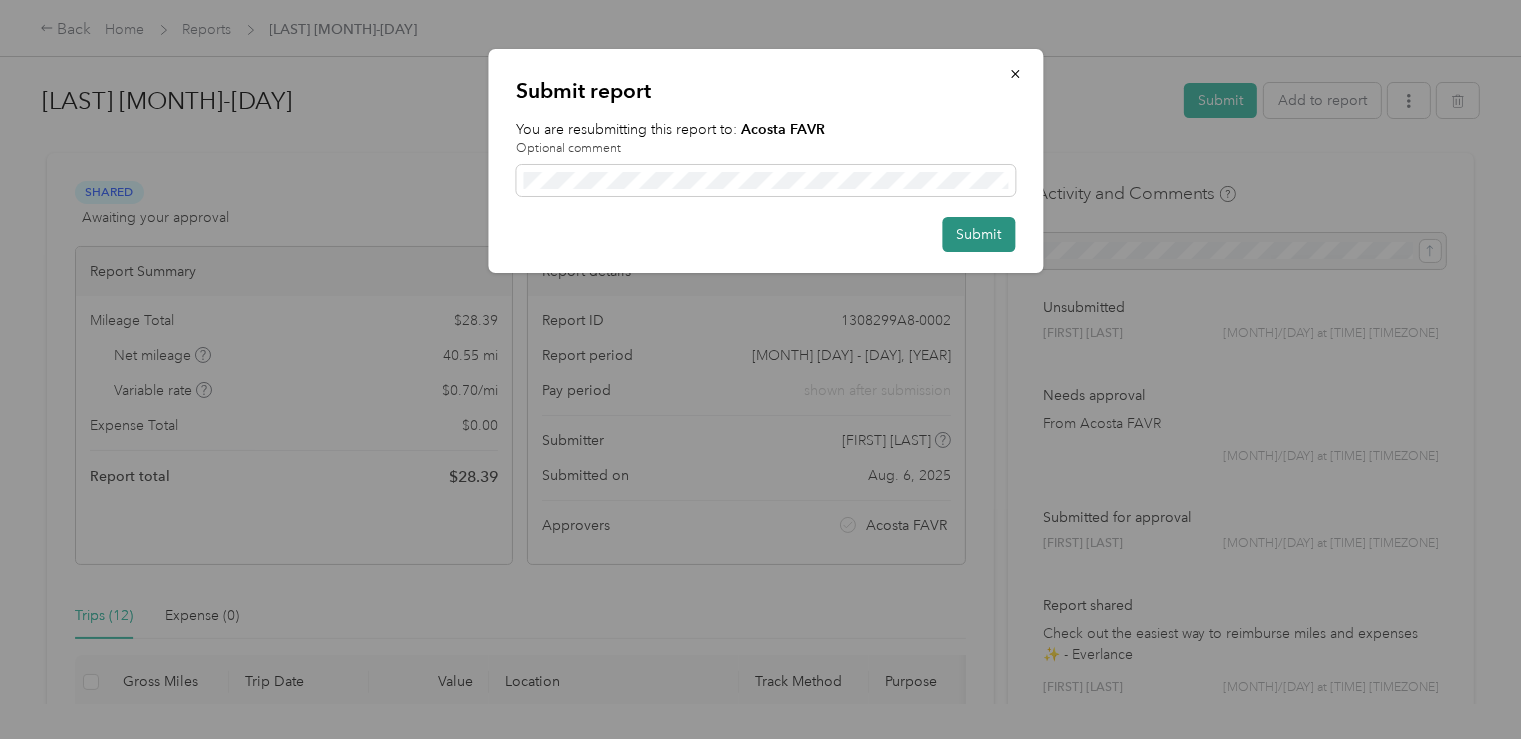 click on "Submit" at bounding box center (978, 234) 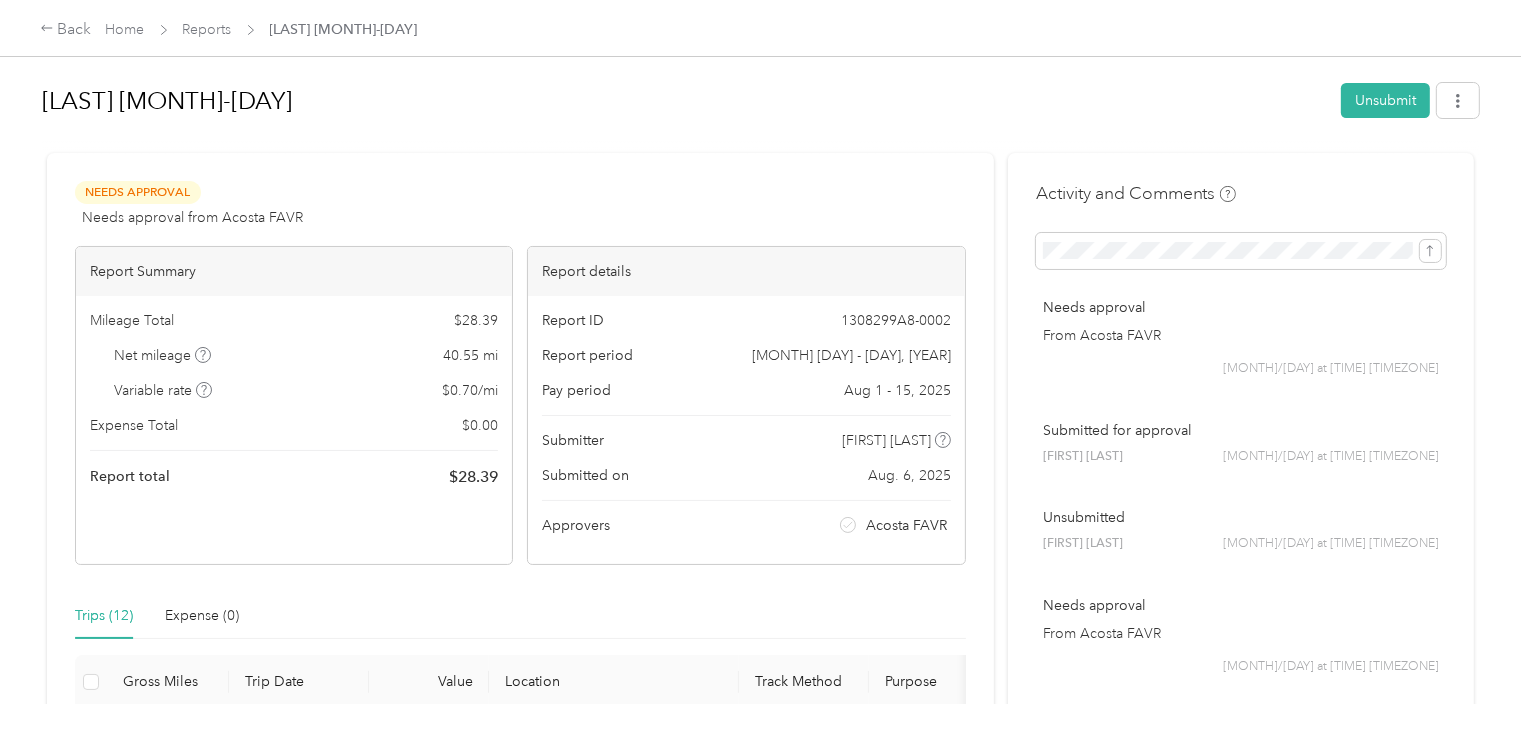 click at bounding box center [760, 144] 